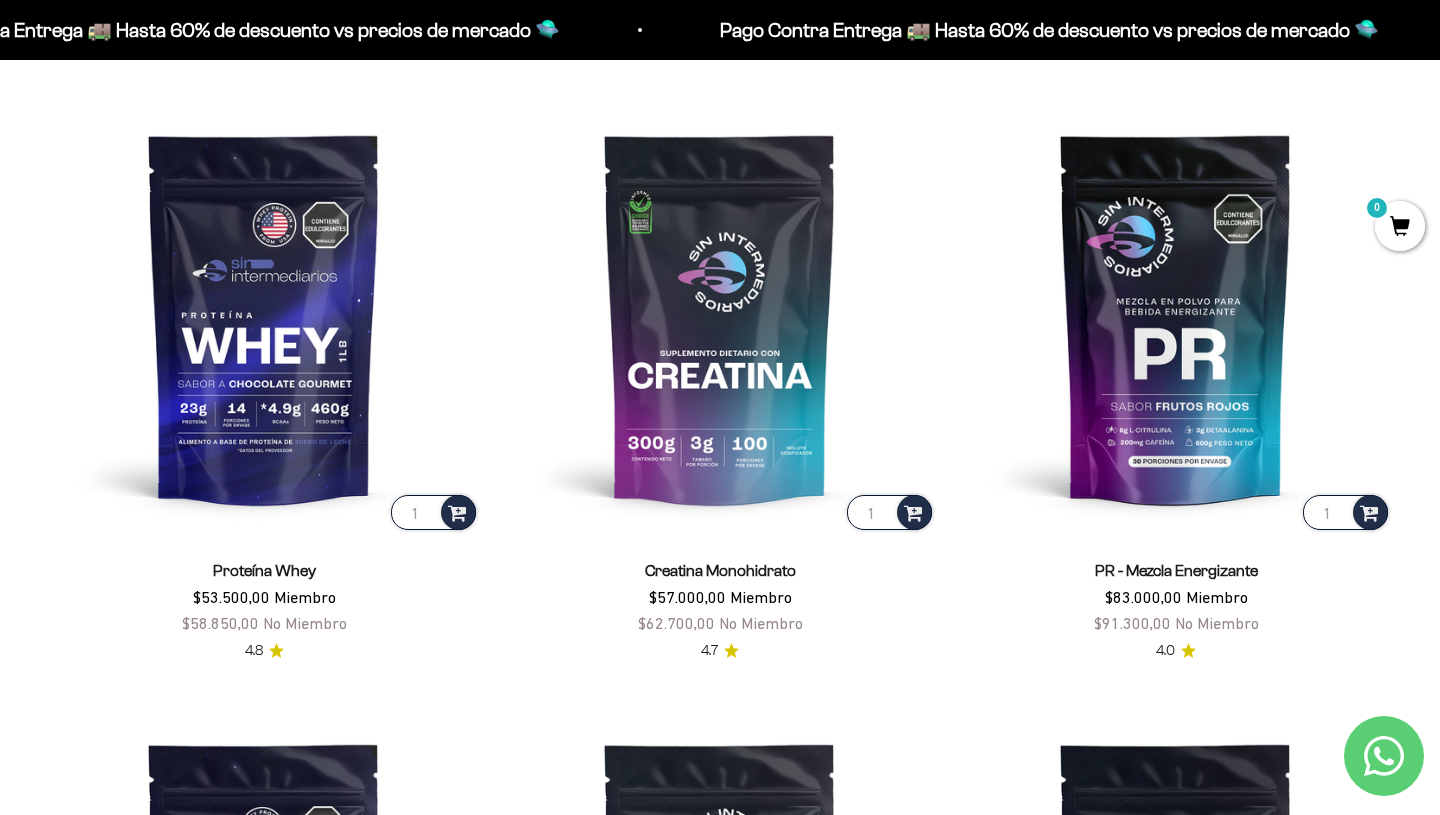 scroll, scrollTop: 0, scrollLeft: 0, axis: both 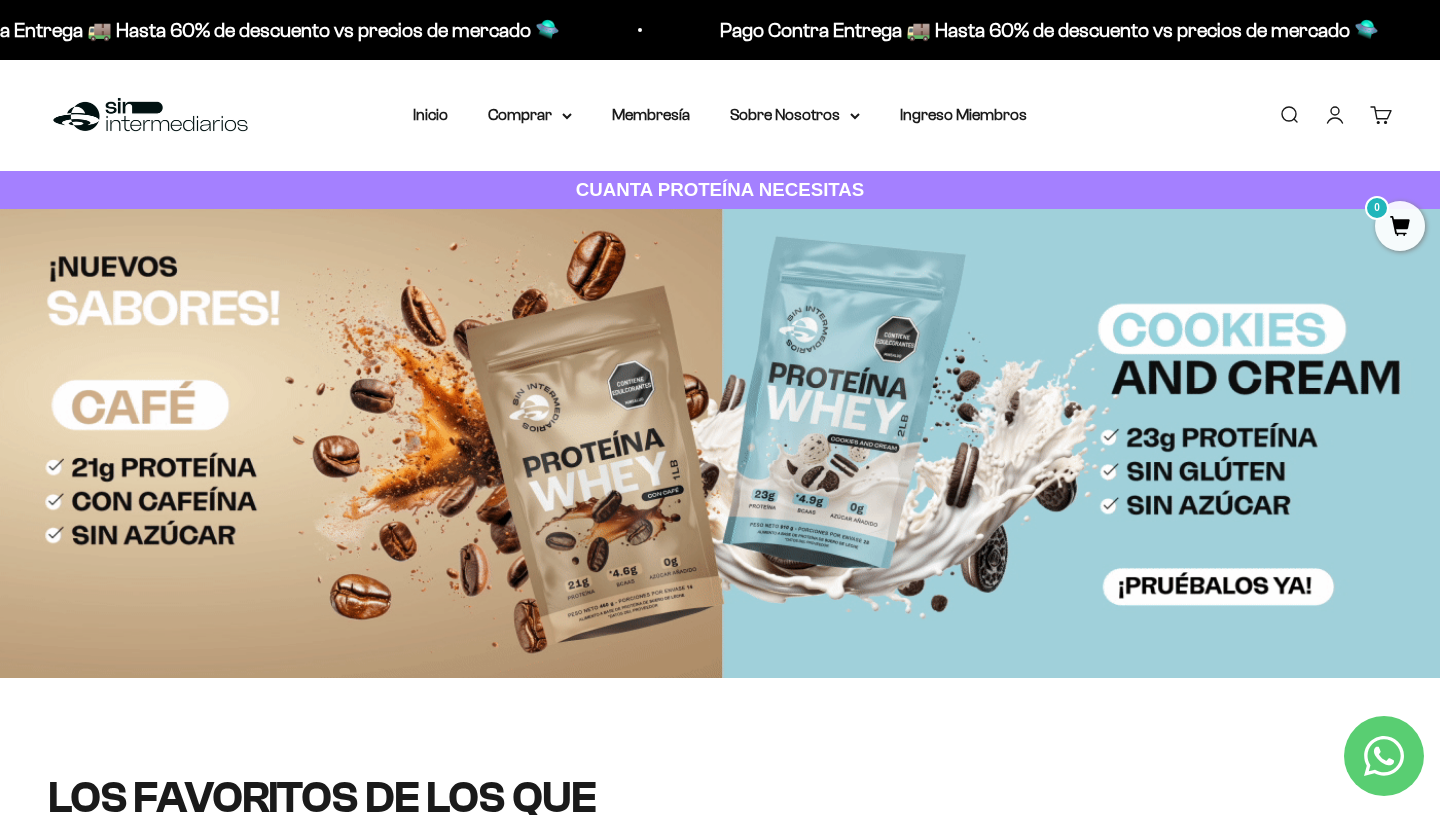 click at bounding box center [720, 443] 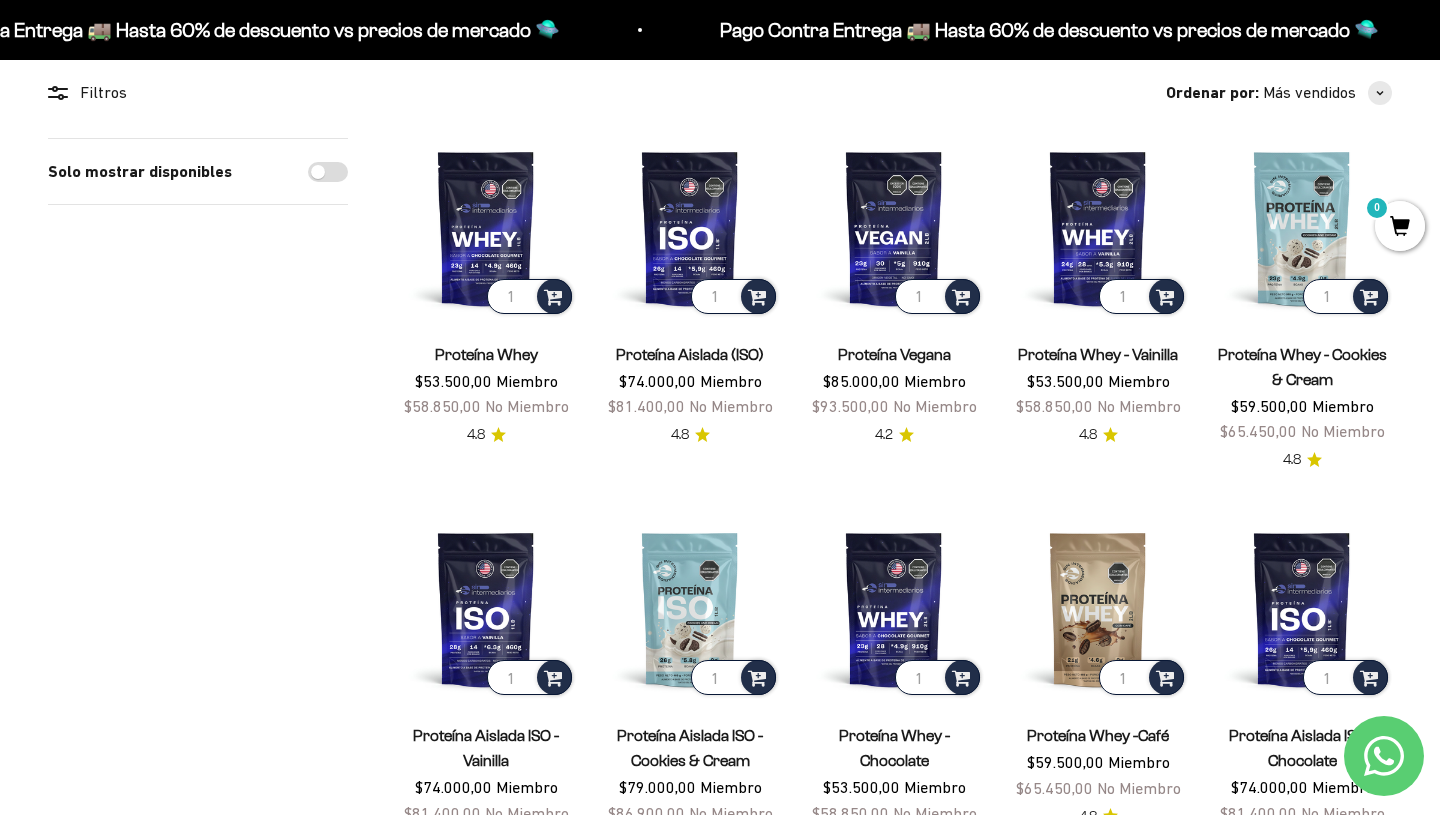 scroll, scrollTop: 176, scrollLeft: 0, axis: vertical 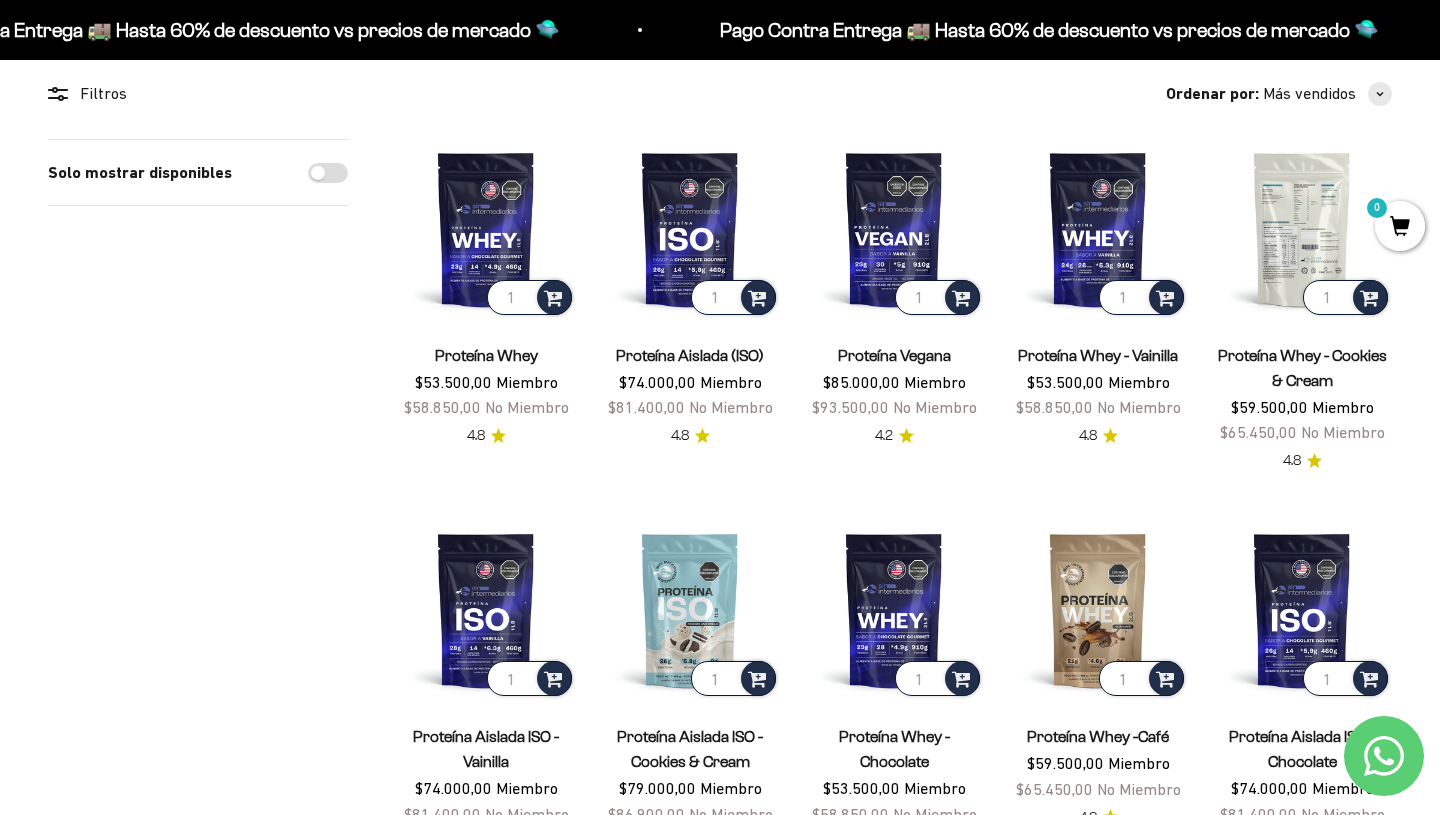 click at bounding box center [1302, 229] 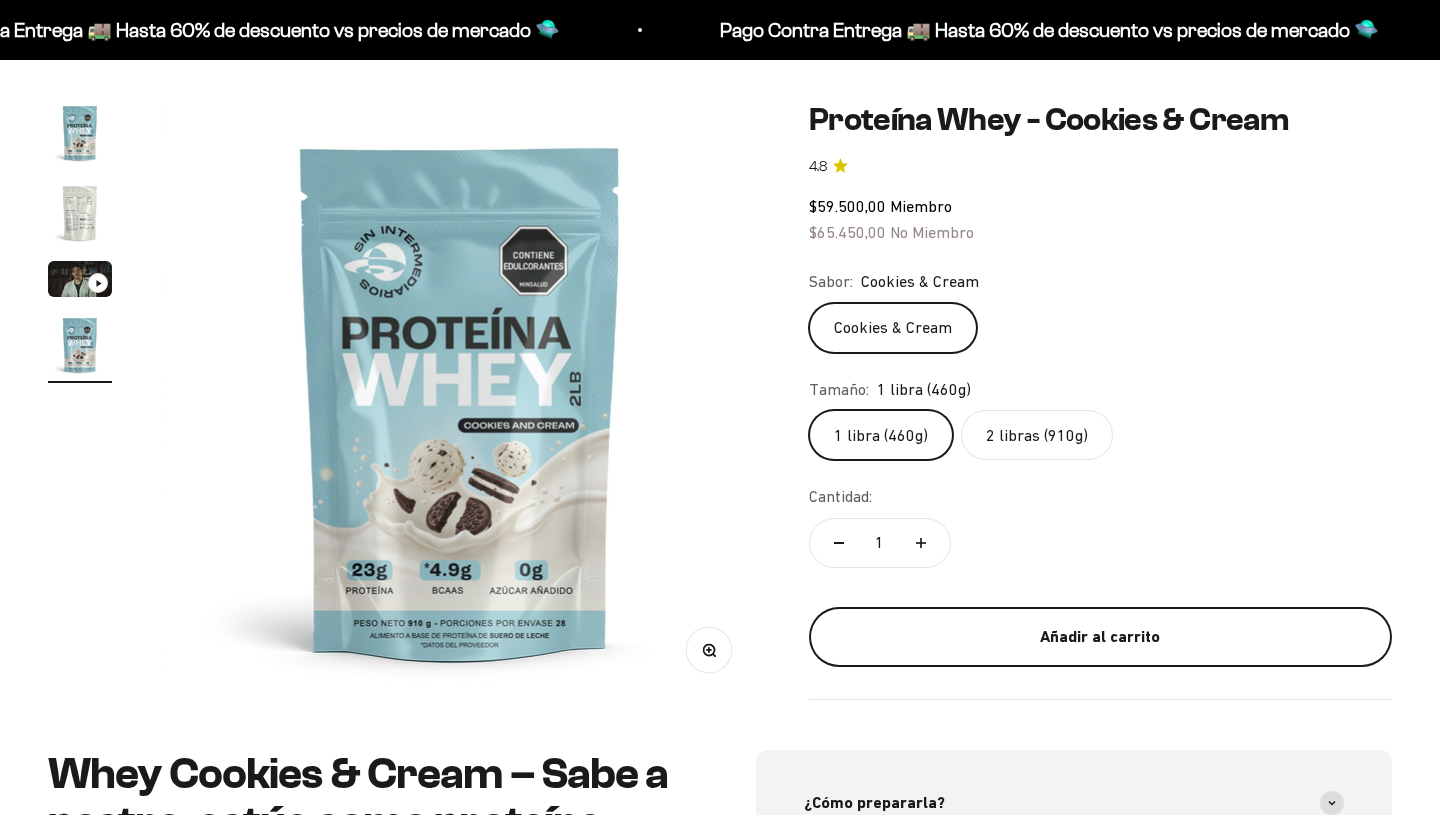scroll, scrollTop: 156, scrollLeft: 0, axis: vertical 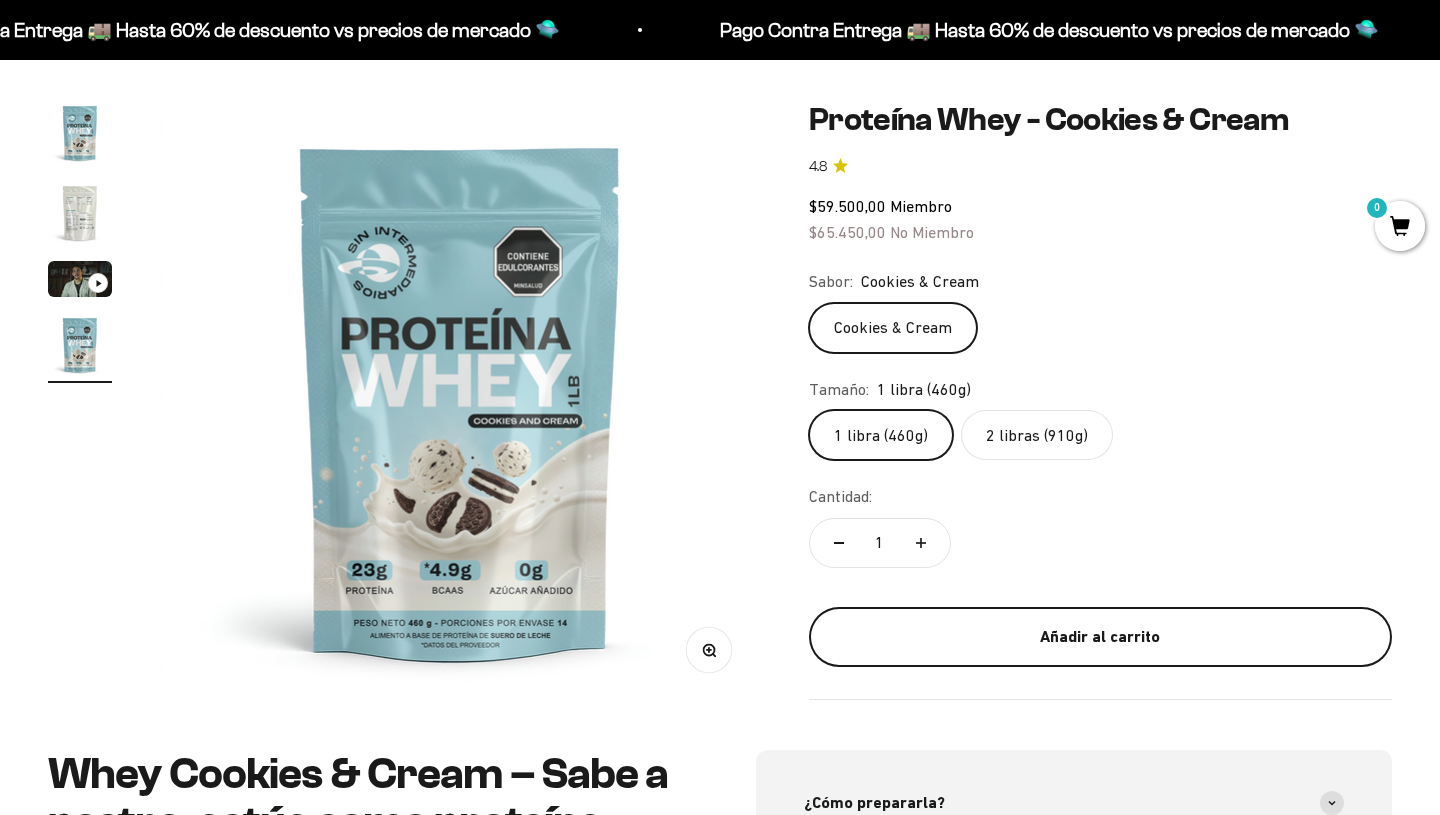 click on "Añadir al carrito" at bounding box center (1100, 637) 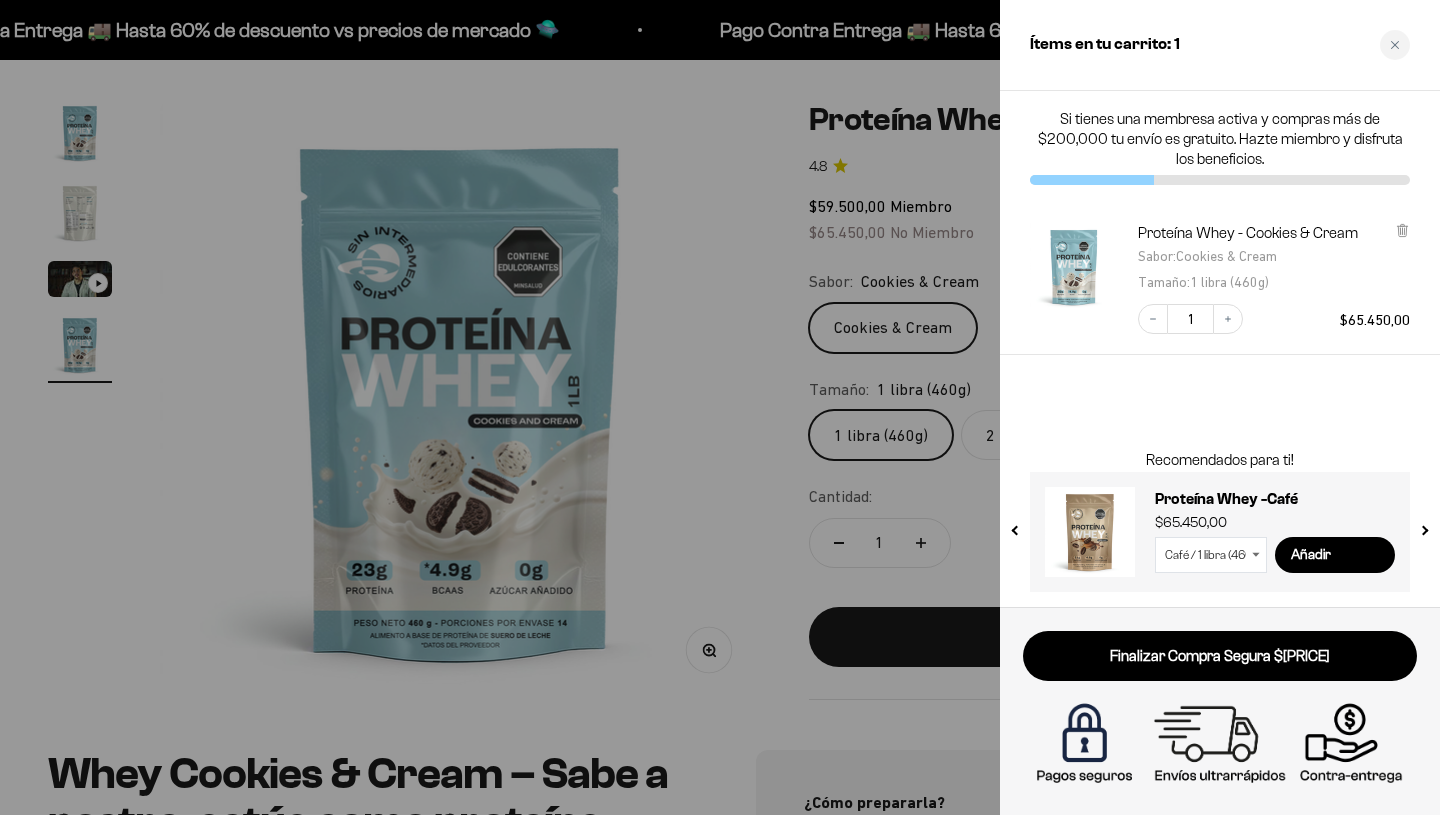 click at bounding box center (720, 407) 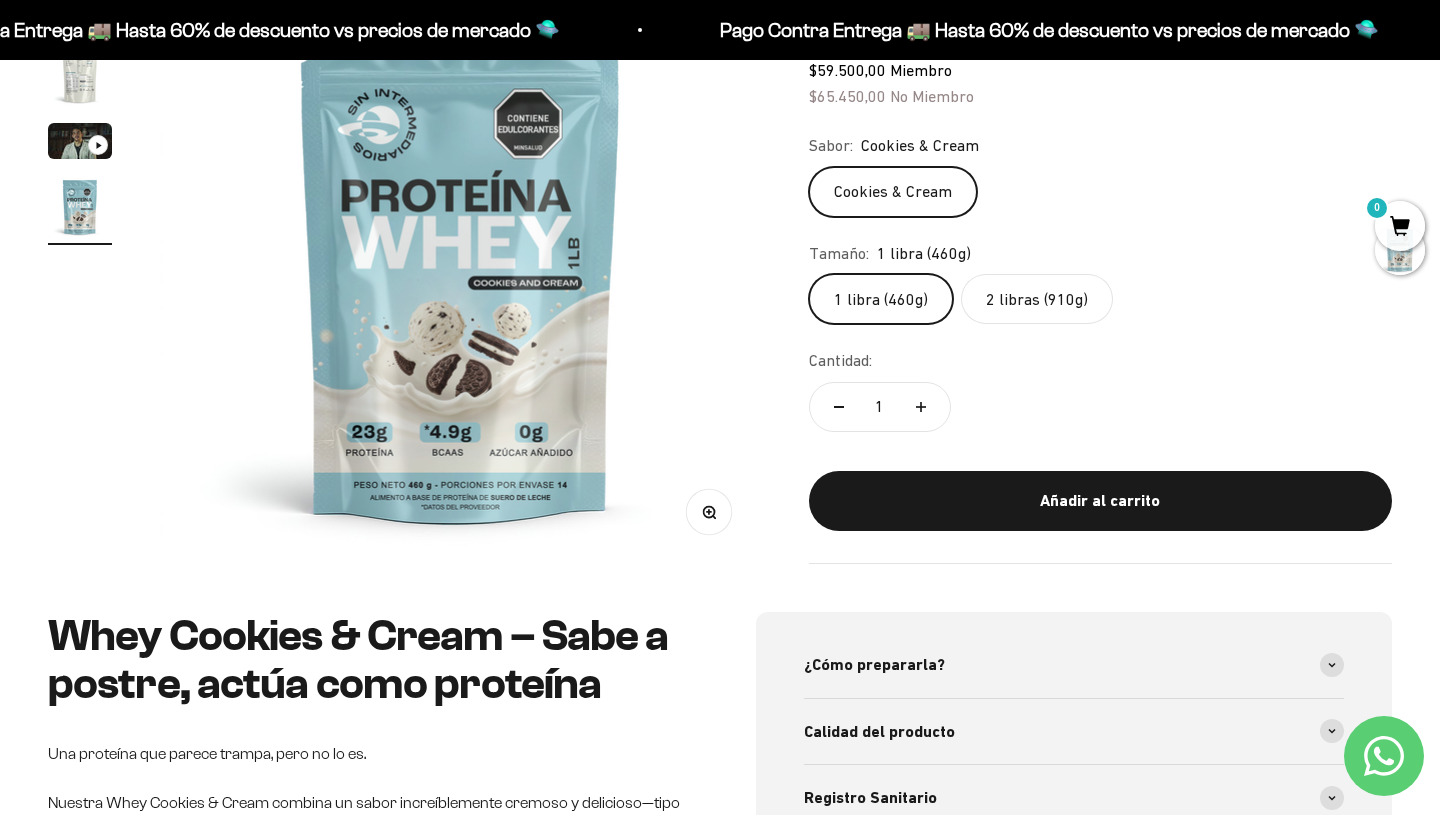 scroll, scrollTop: 0, scrollLeft: 0, axis: both 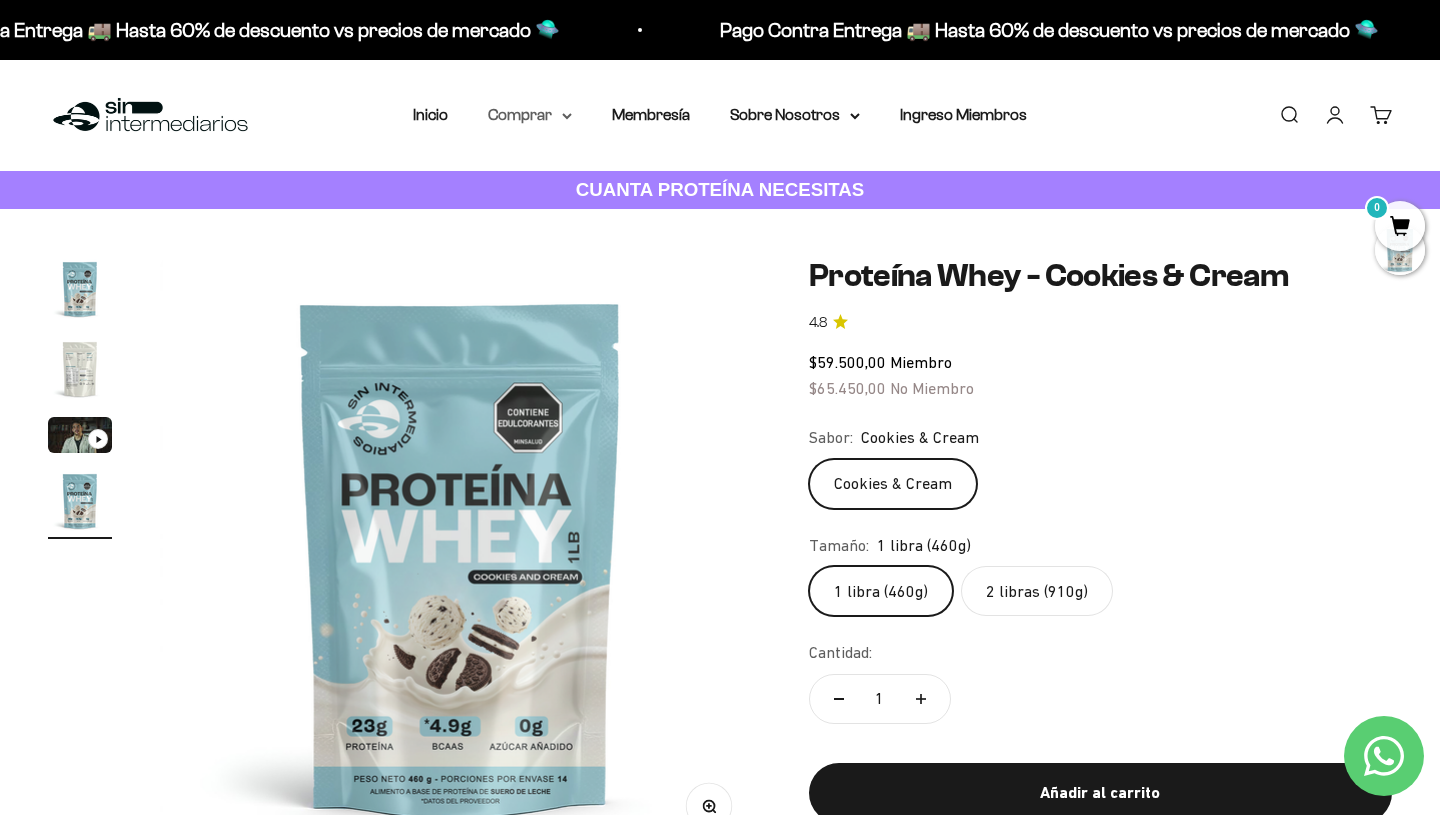click 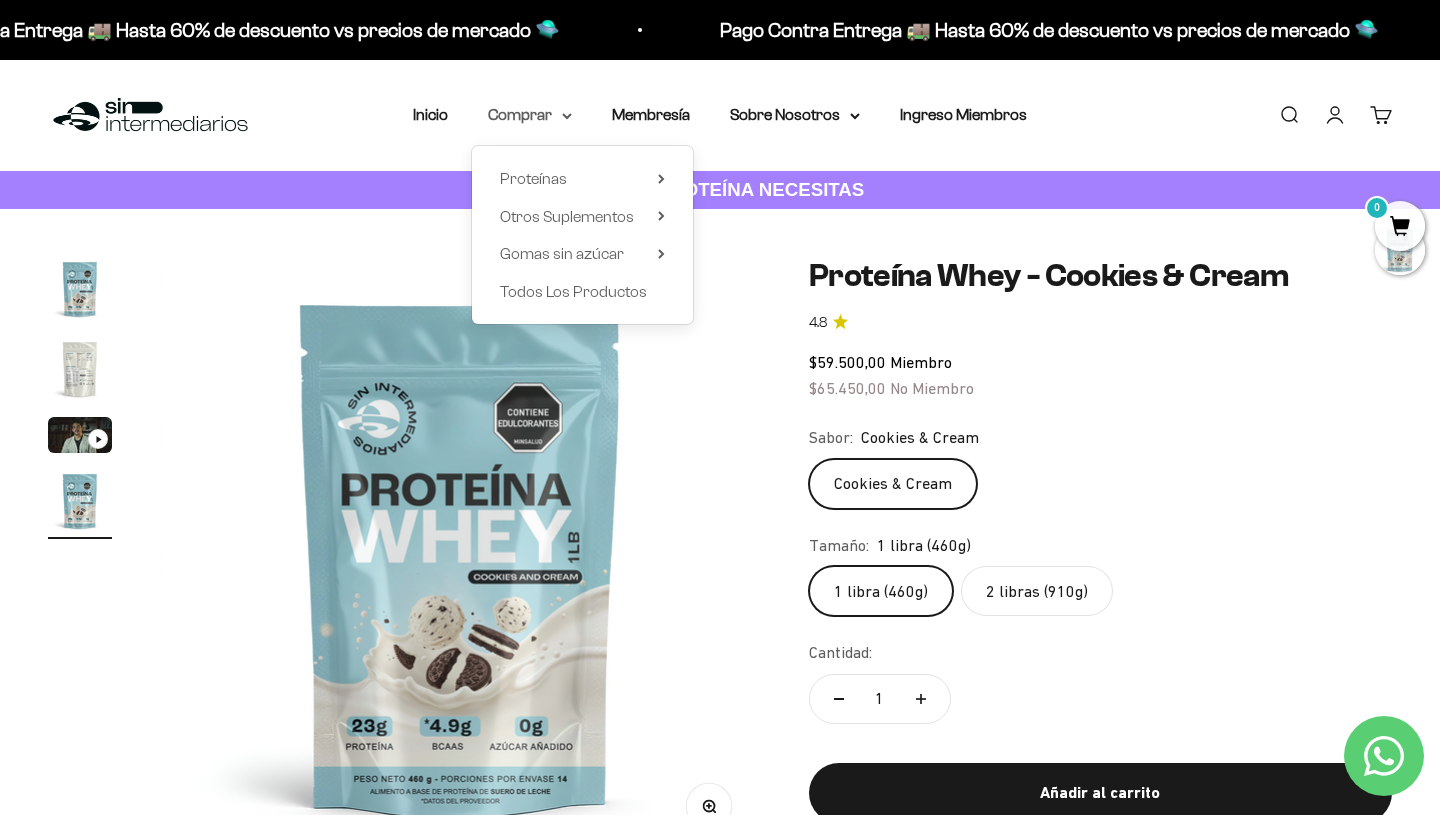 click 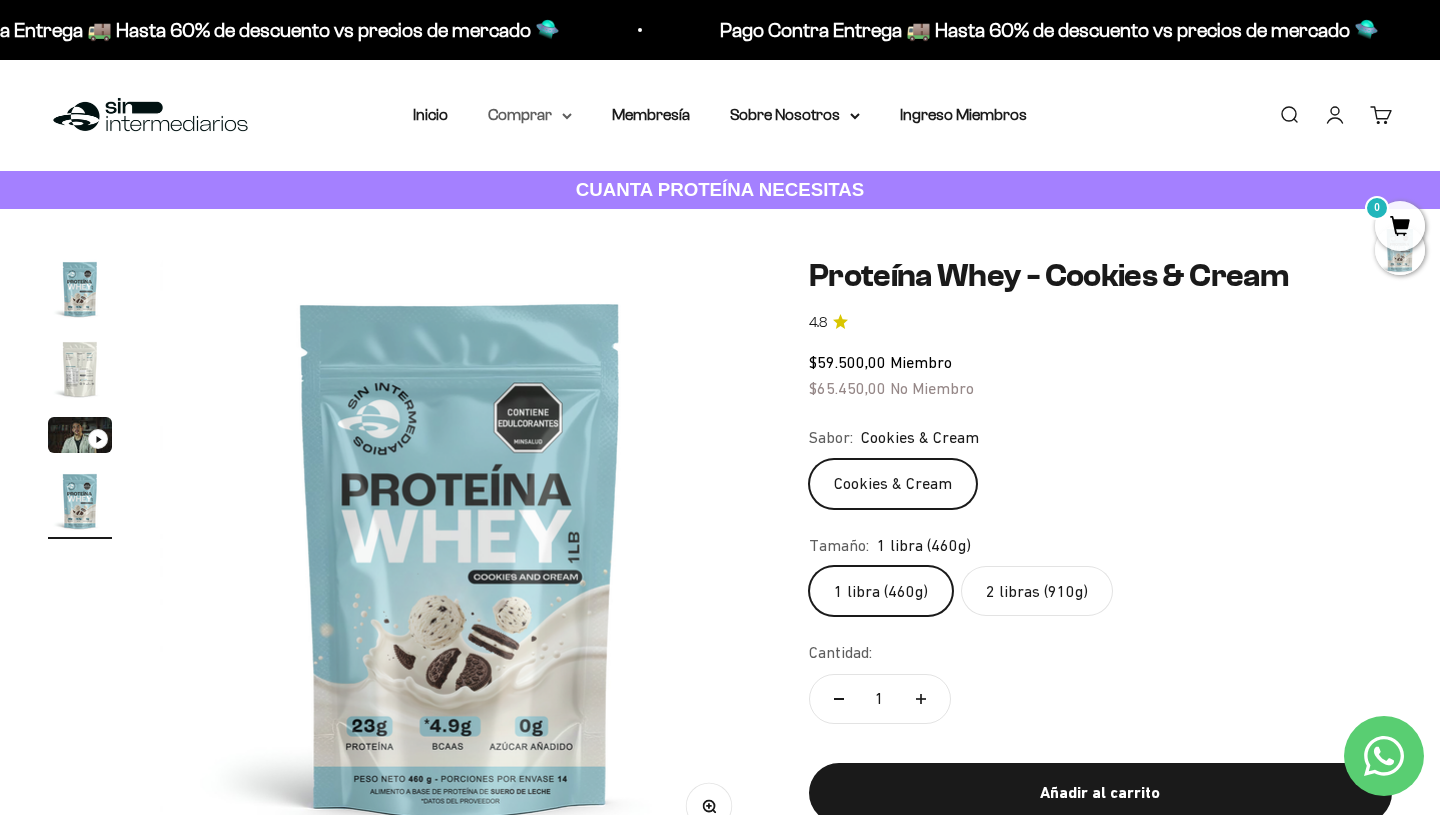 click 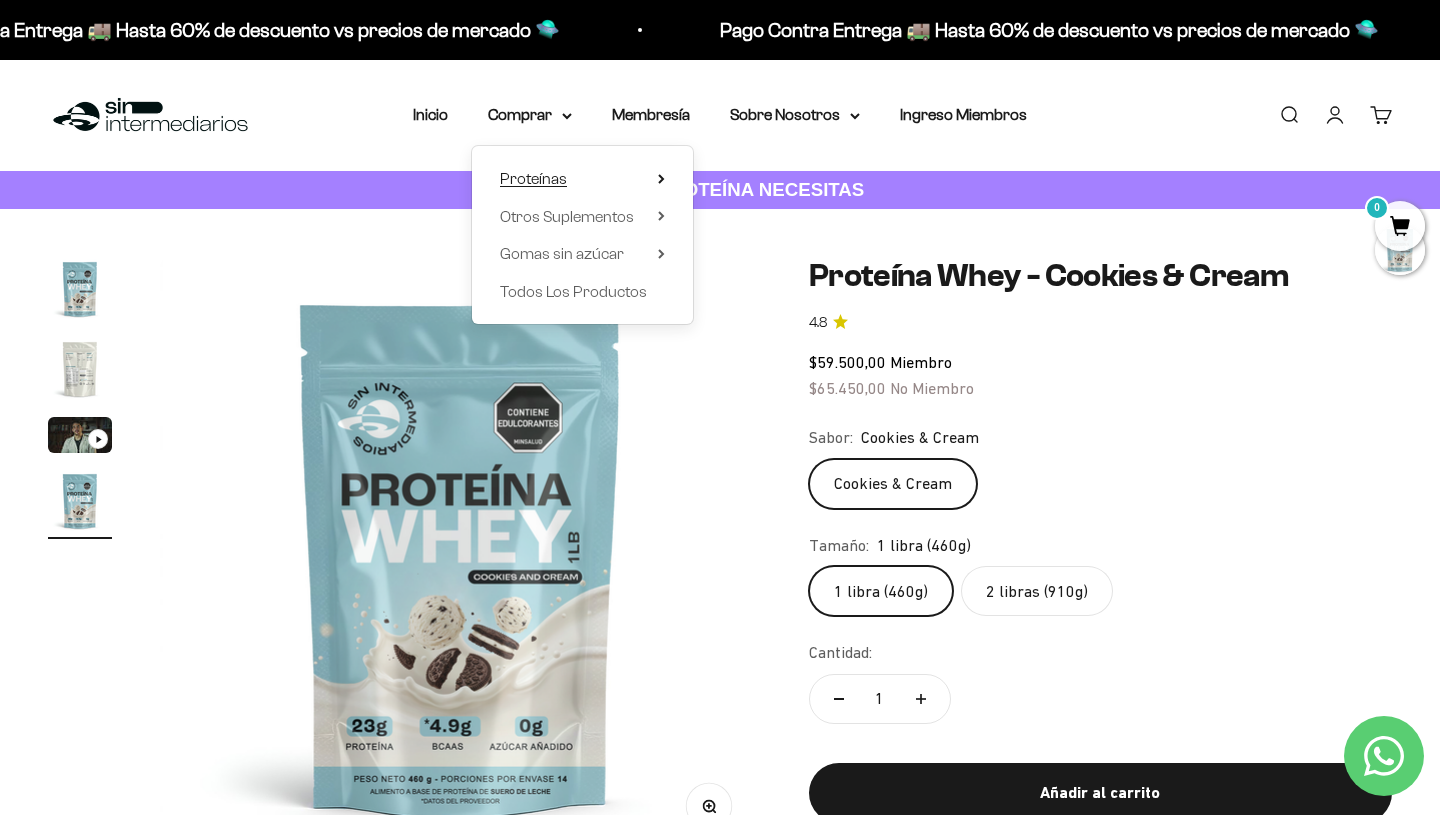 click on "Proteínas" at bounding box center (533, 178) 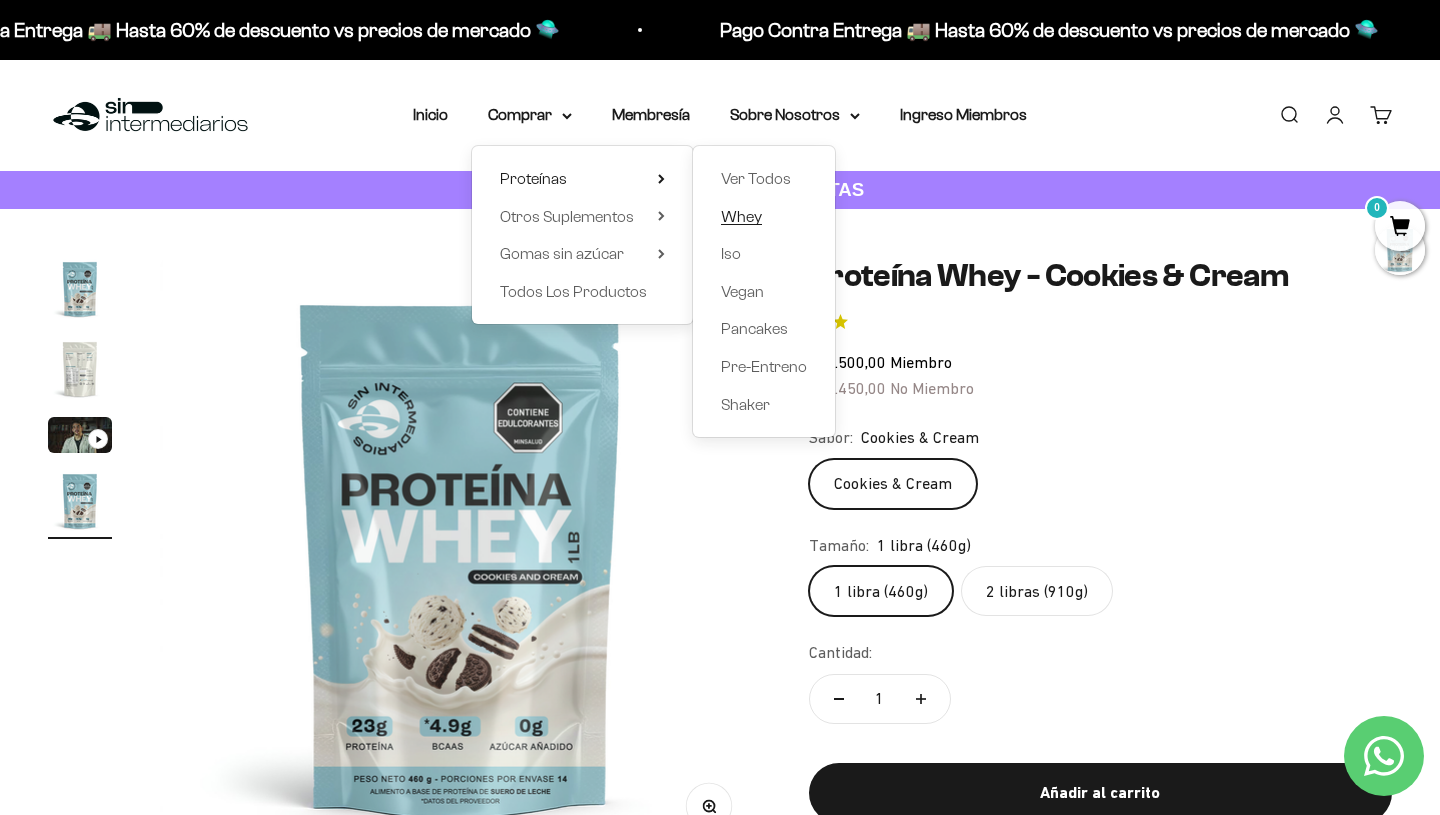 click on "Whey" at bounding box center [764, 217] 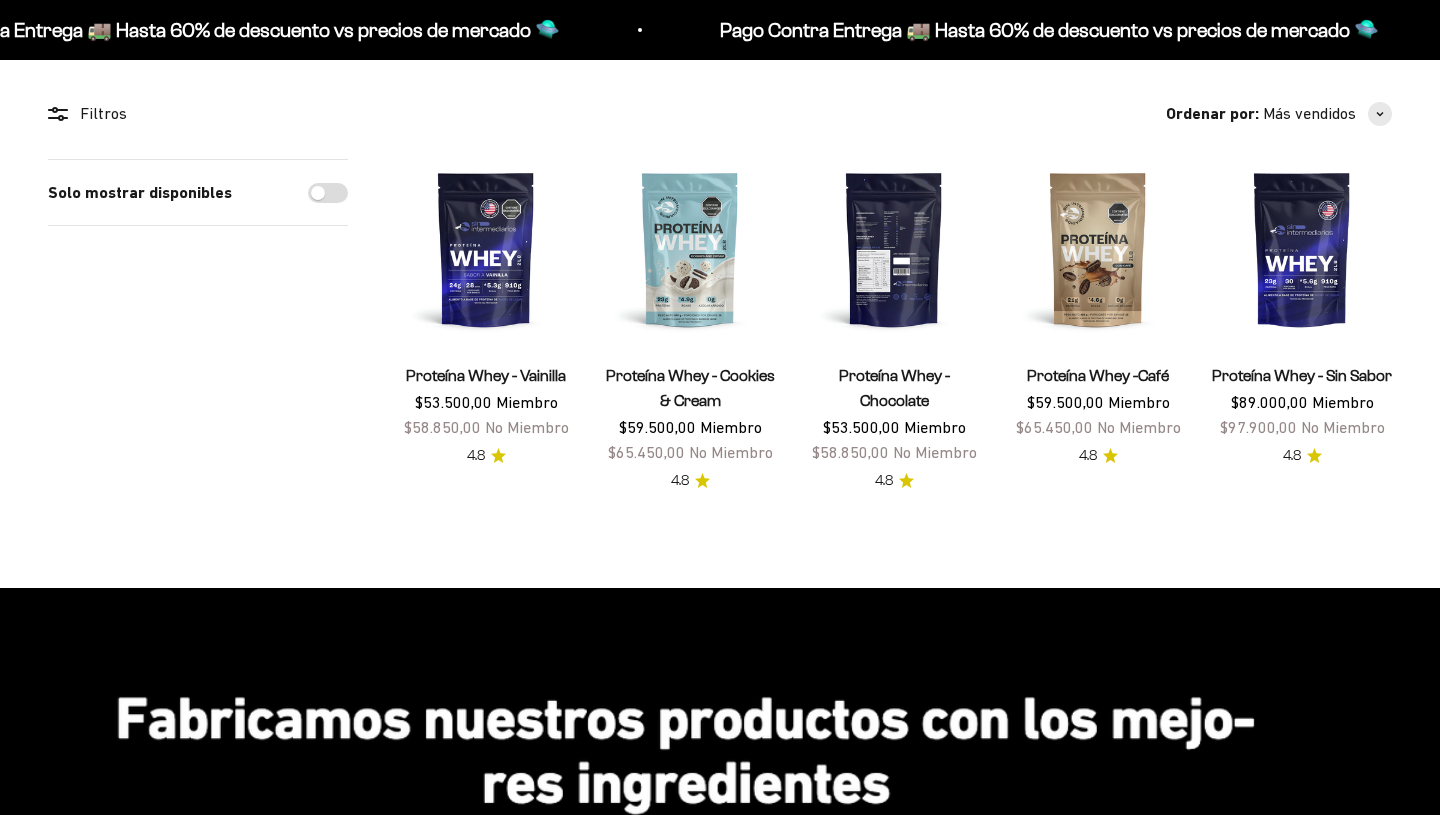 scroll, scrollTop: 106, scrollLeft: 0, axis: vertical 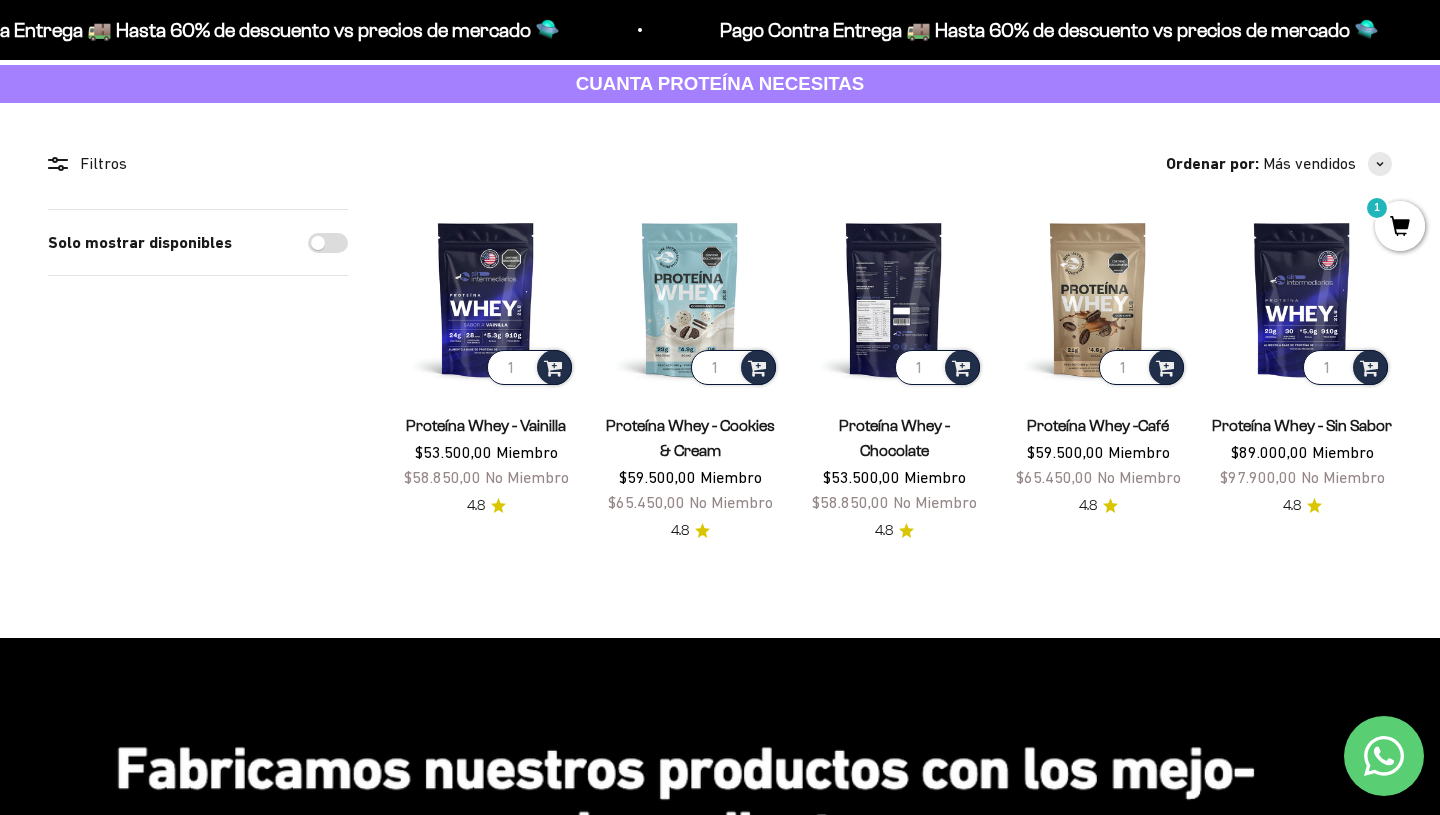 click at bounding box center (894, 299) 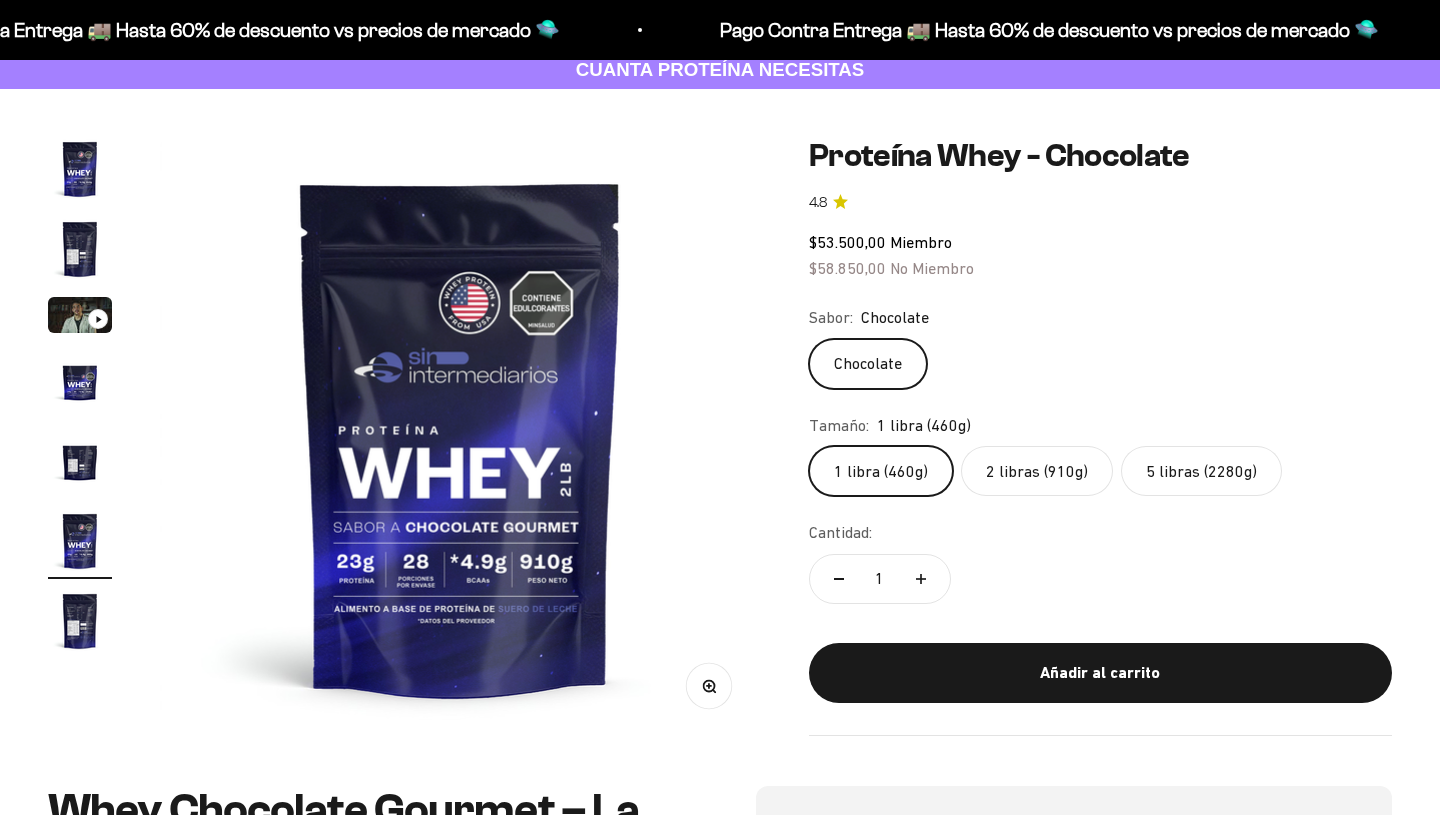 click at bounding box center [80, 249] 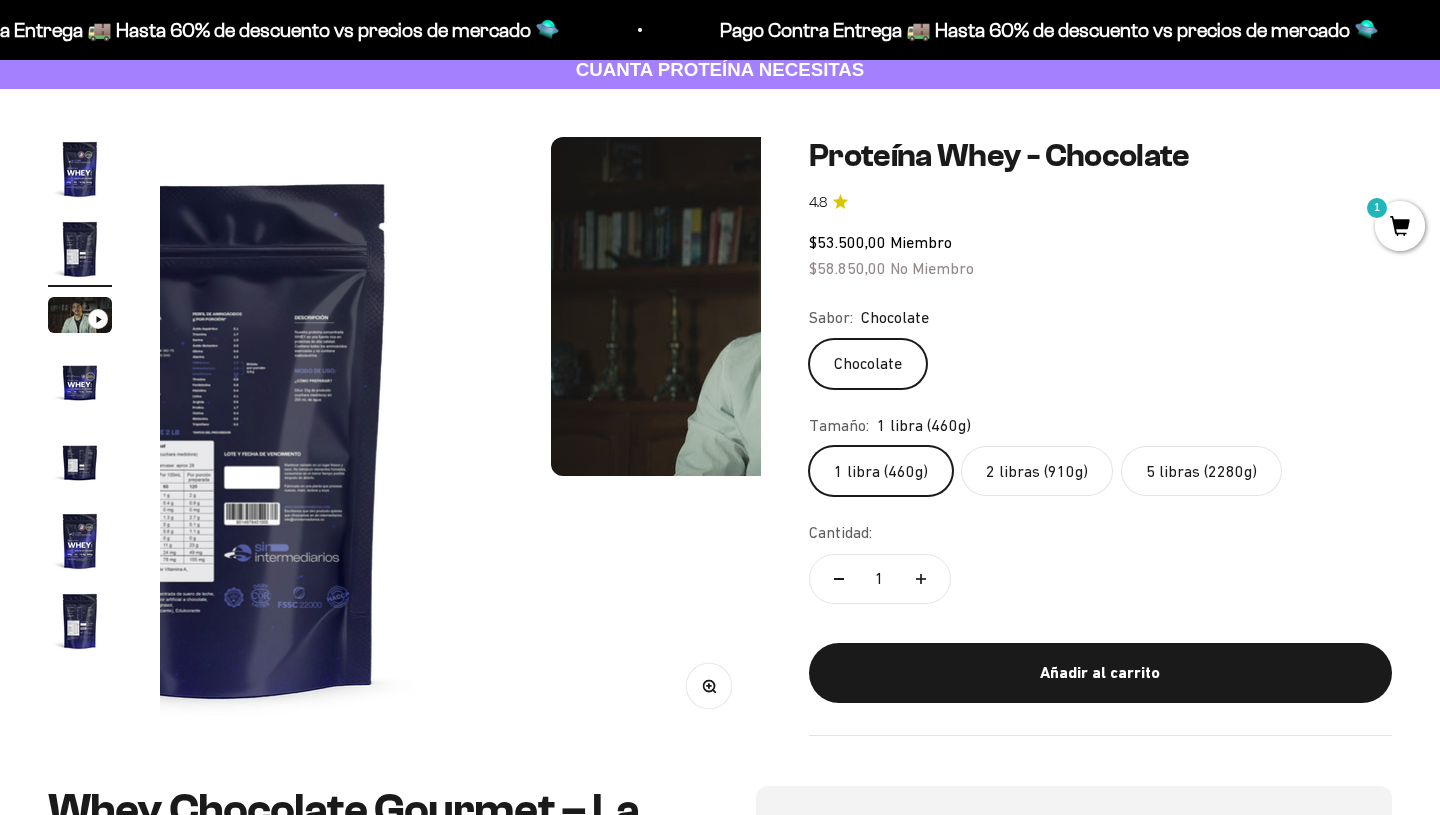 scroll, scrollTop: 0, scrollLeft: 0, axis: both 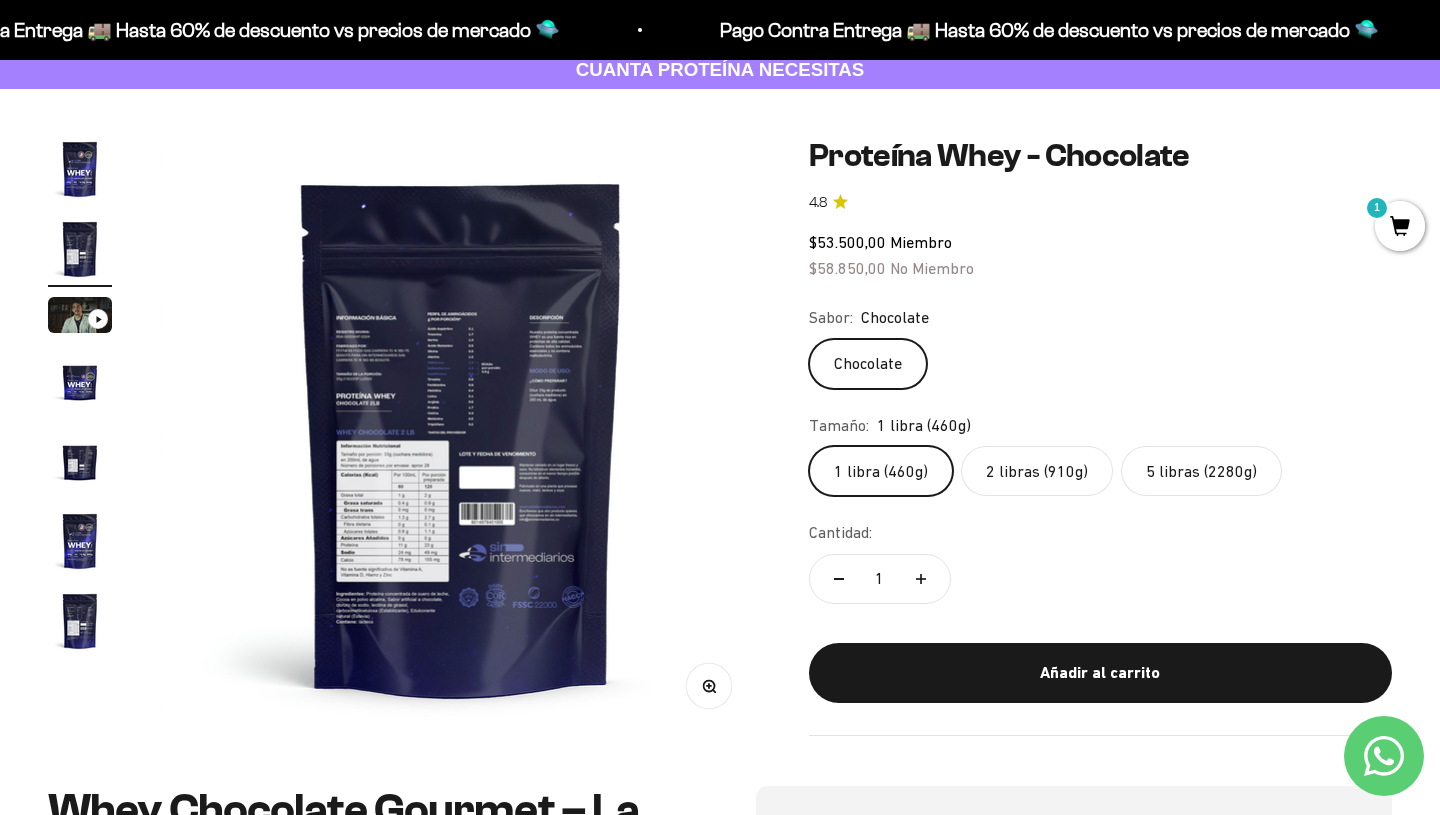 click at bounding box center (461, 437) 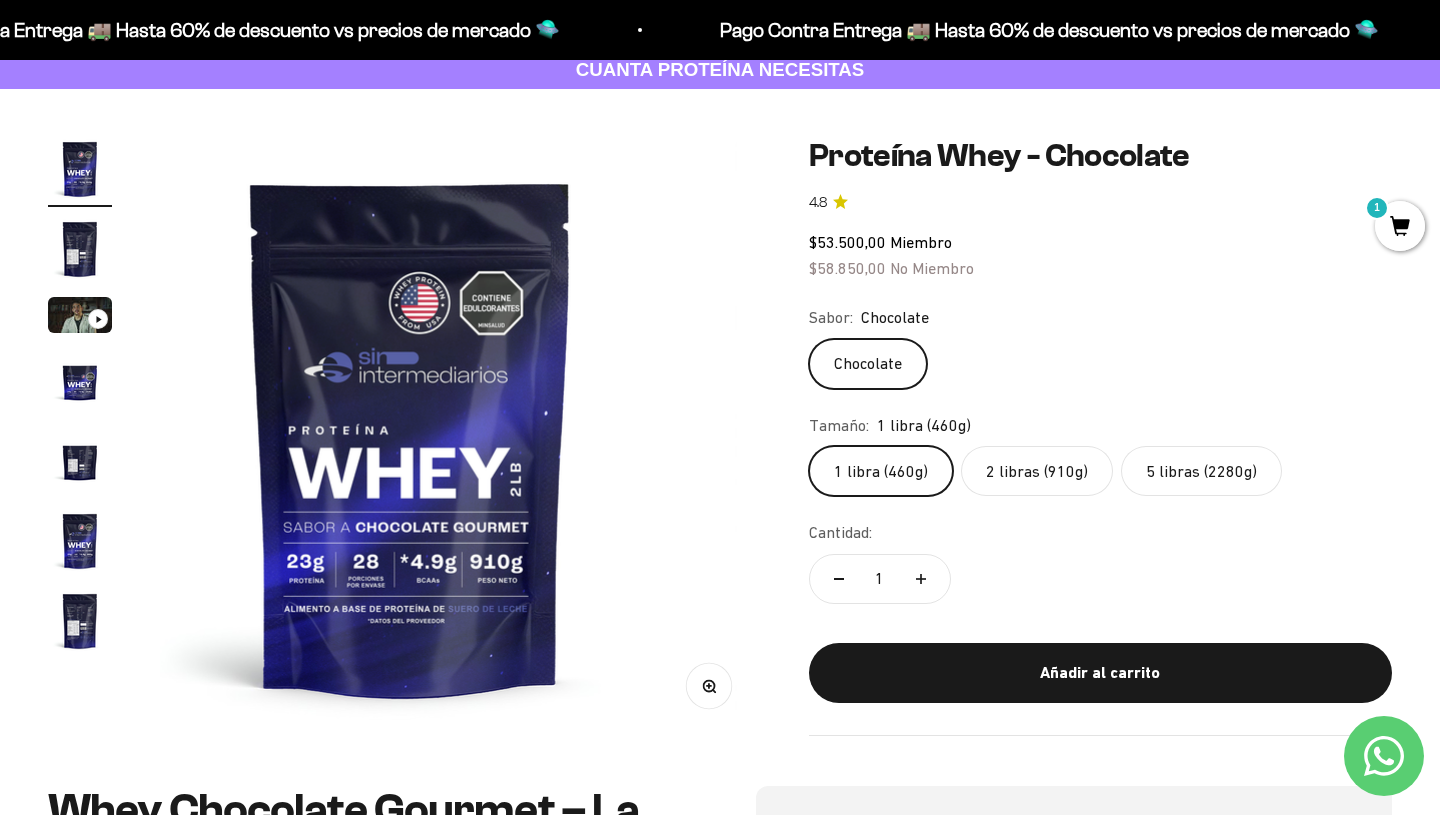 scroll, scrollTop: 0, scrollLeft: 0, axis: both 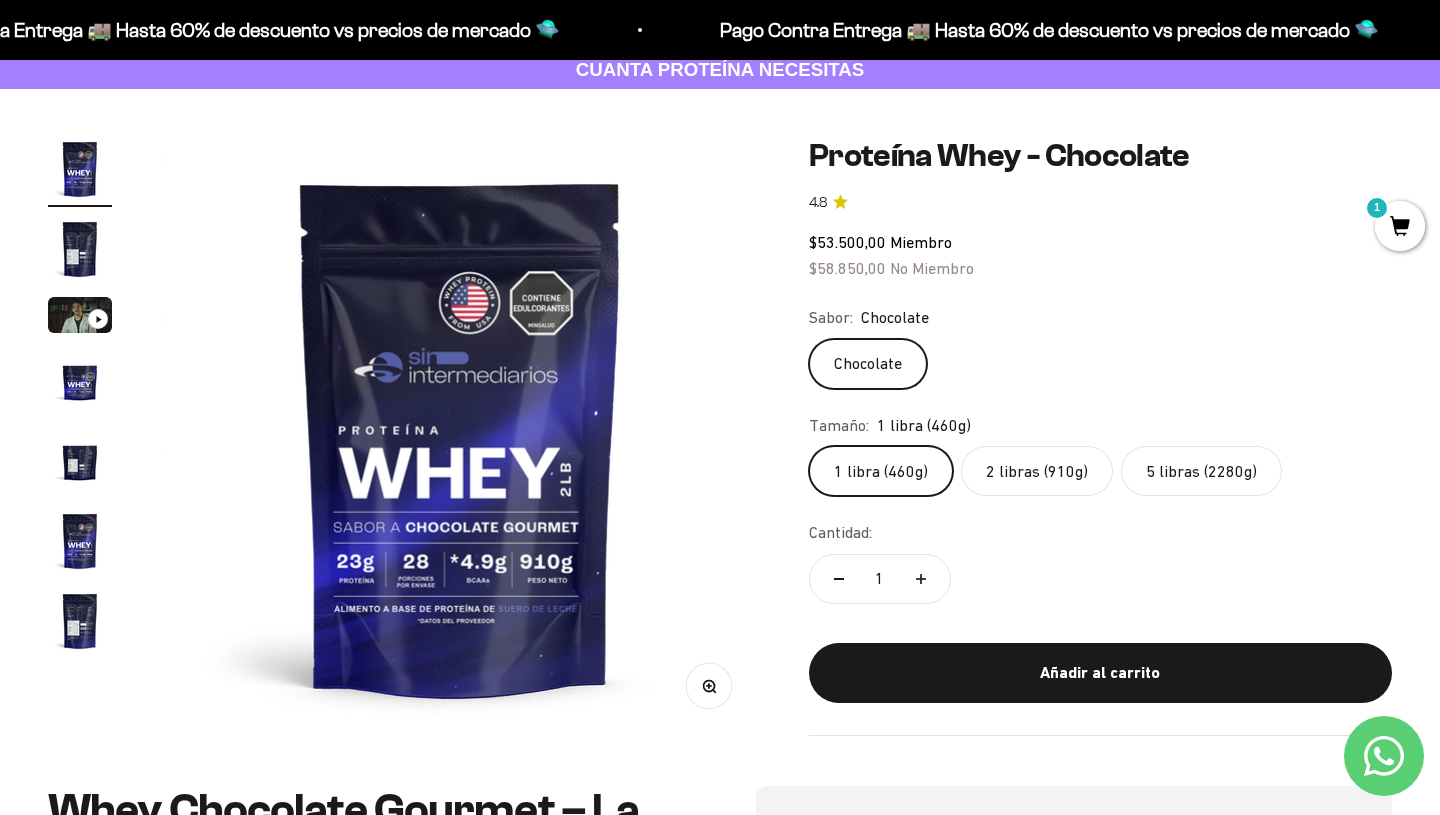 click at bounding box center [80, 621] 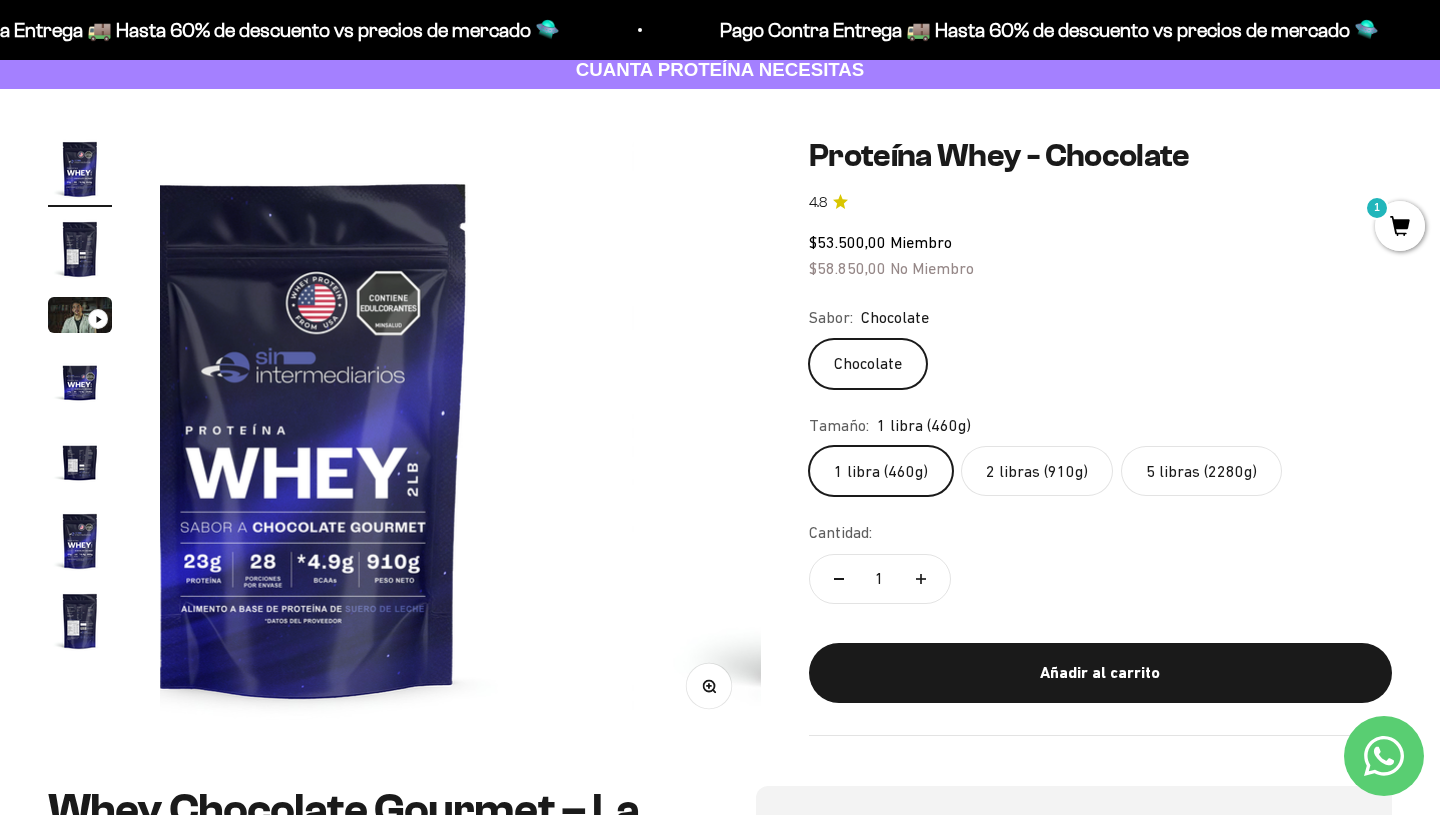 click at bounding box center [80, 621] 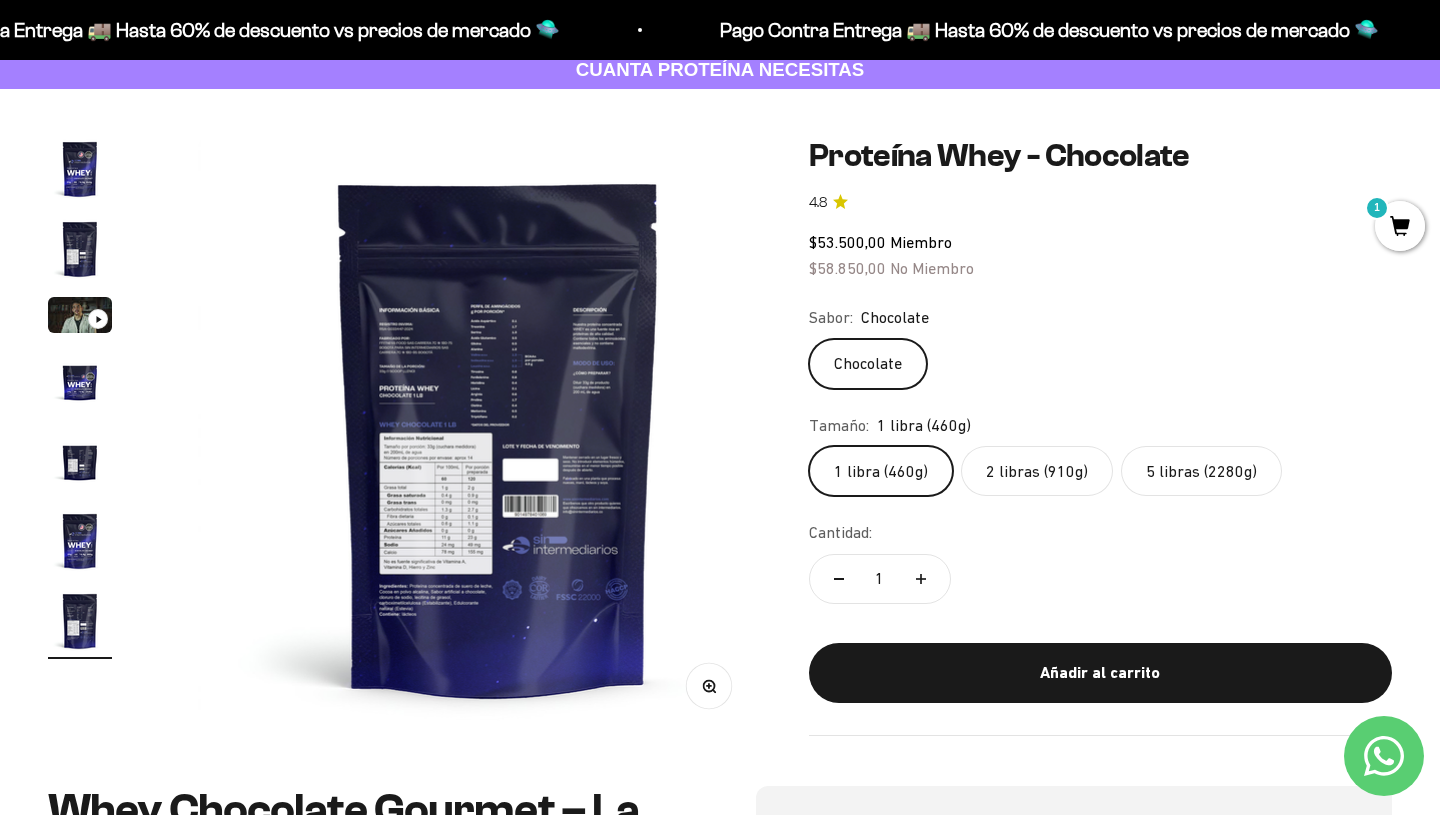 scroll, scrollTop: 0, scrollLeft: 3748, axis: horizontal 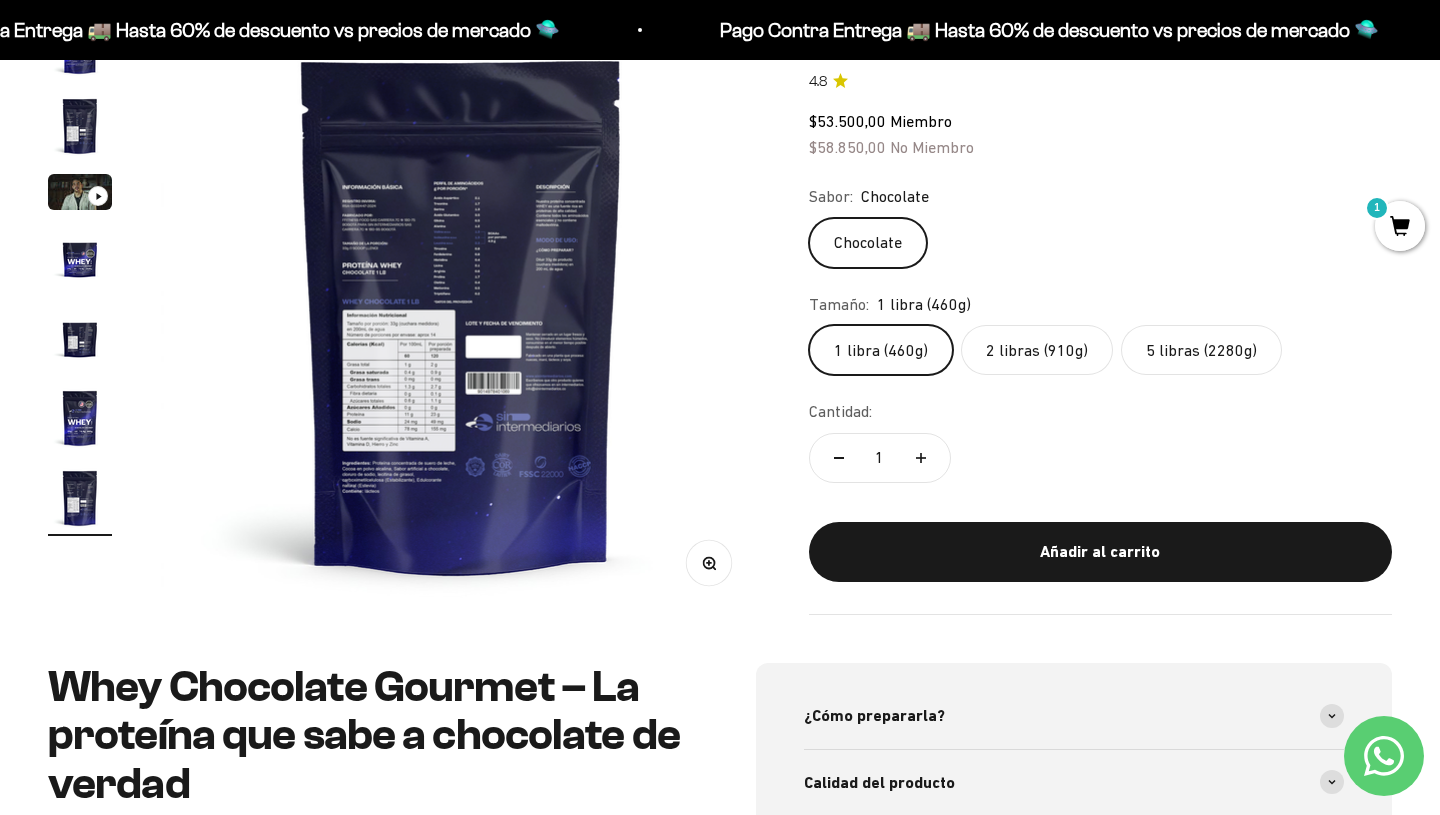 click 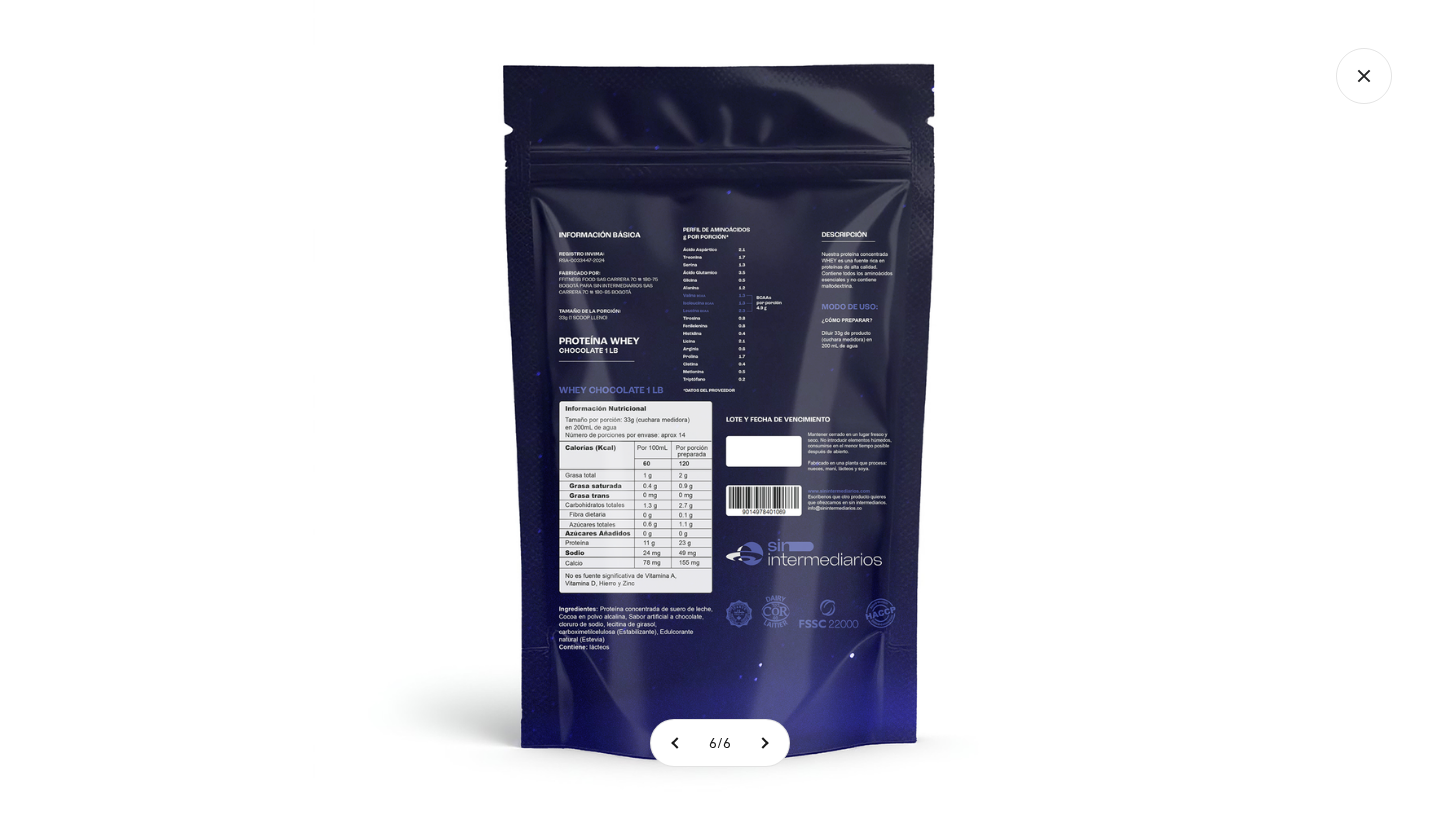 click at bounding box center [720, 407] 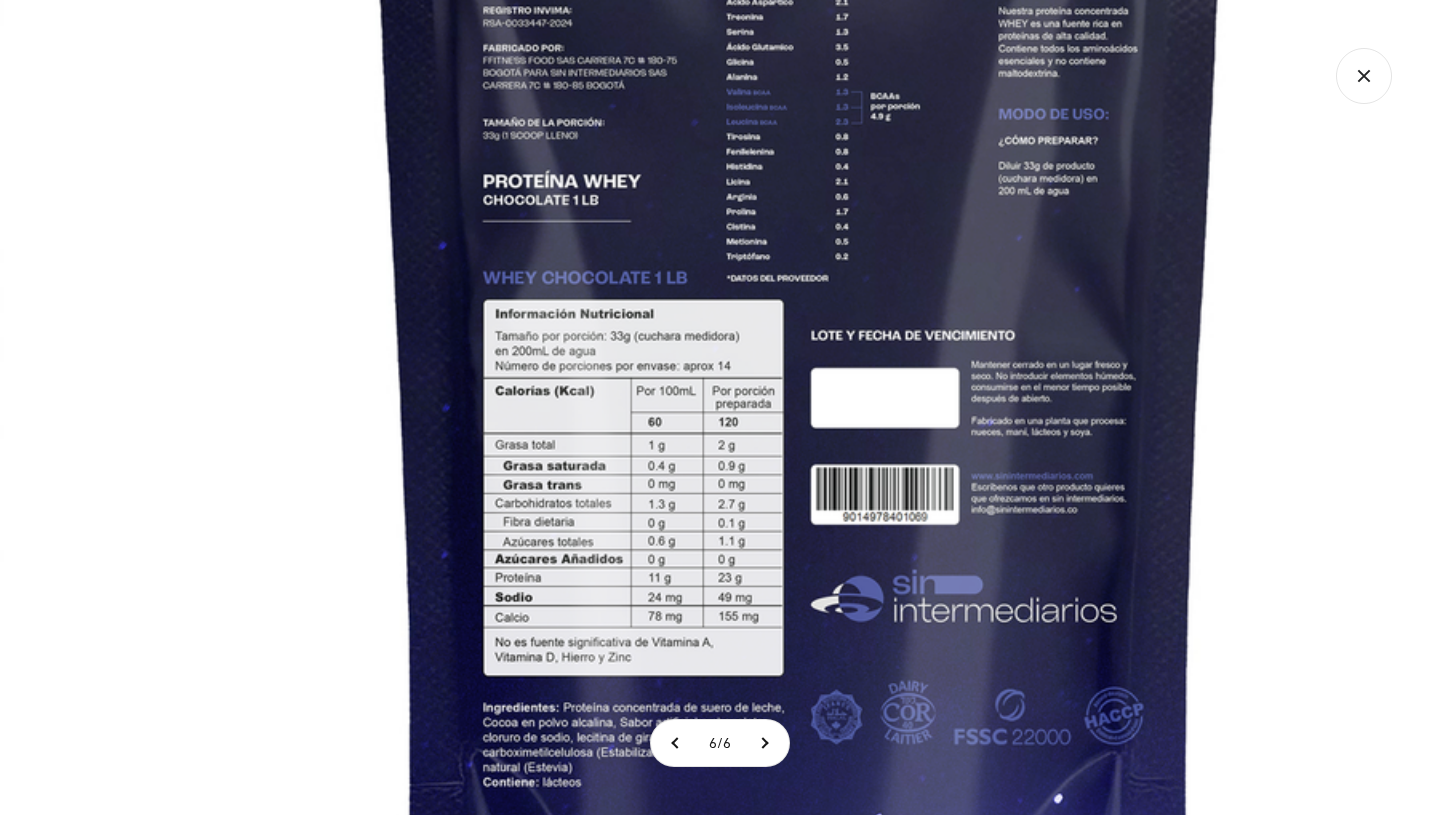 click at bounding box center (800, 312) 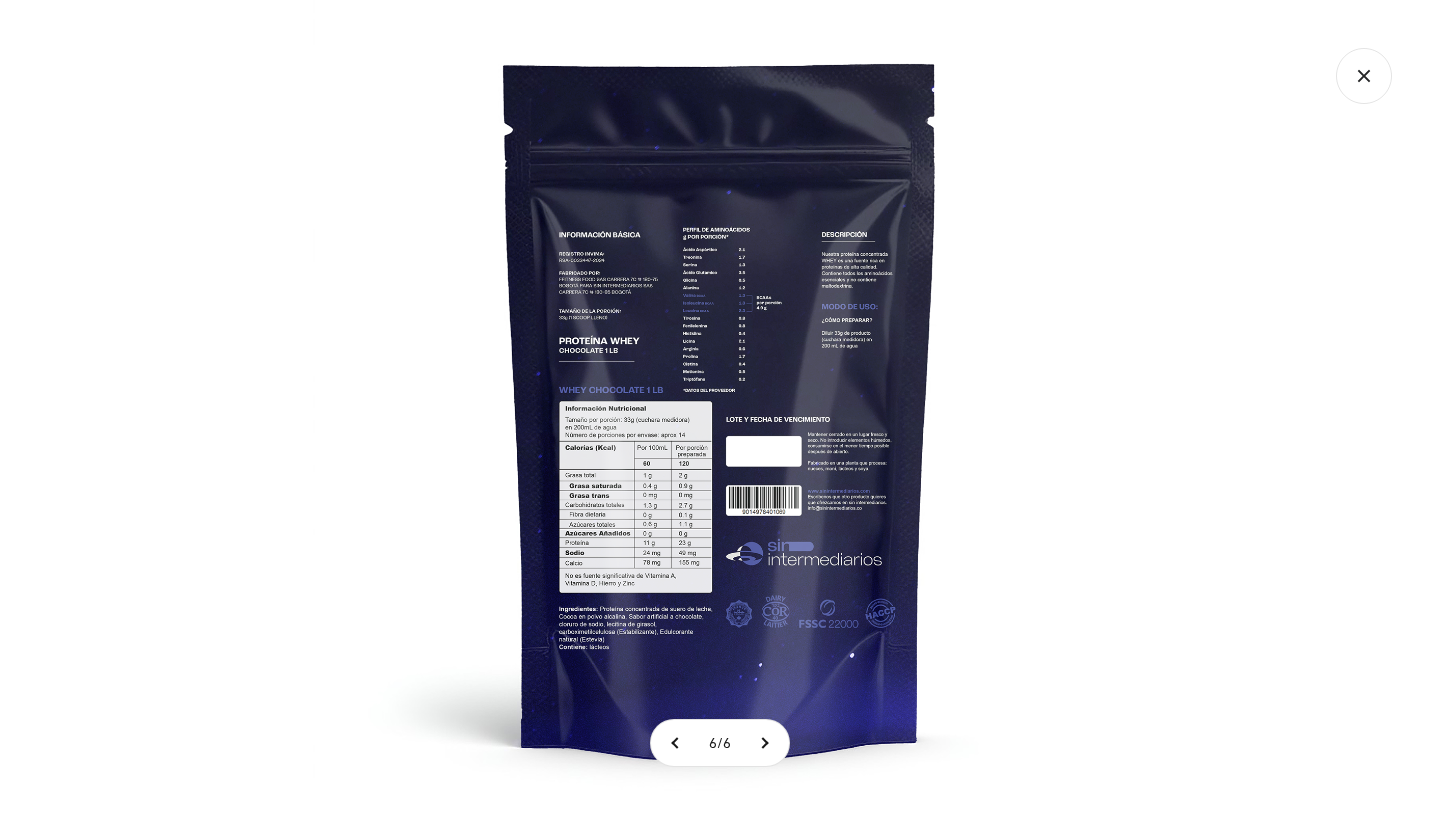 click 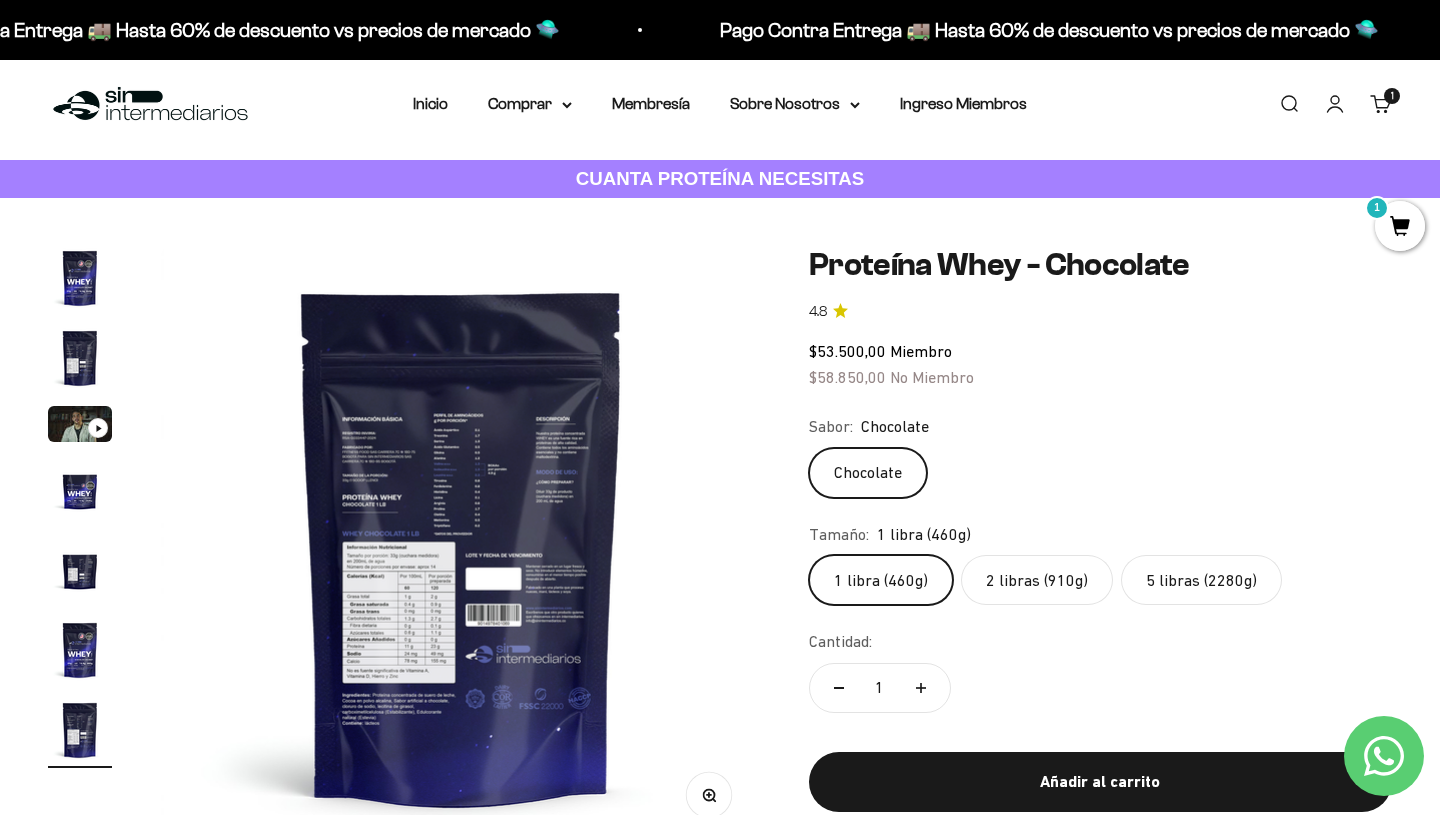 scroll, scrollTop: 0, scrollLeft: 0, axis: both 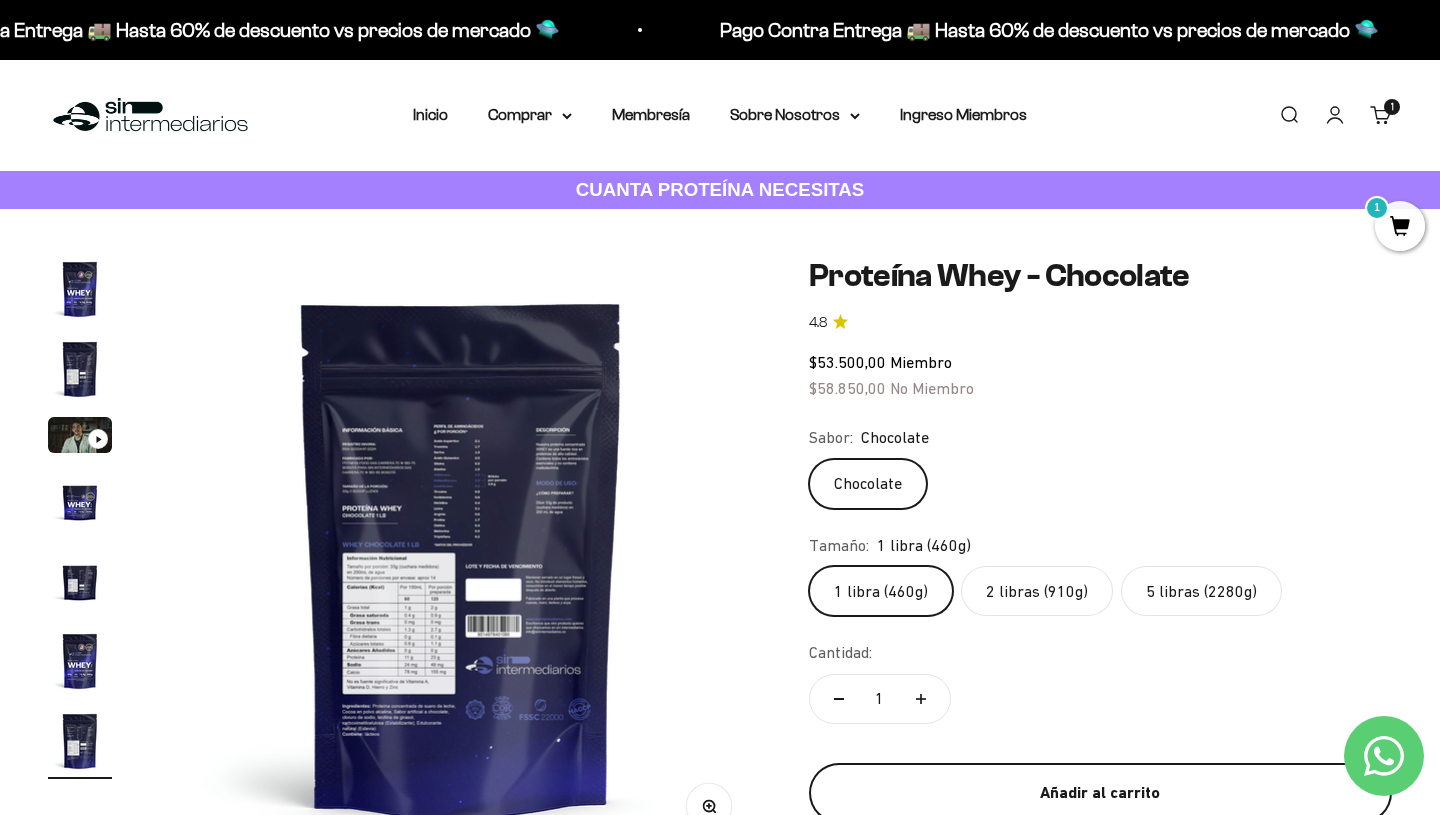 click on "Añadir al carrito" at bounding box center (1100, 793) 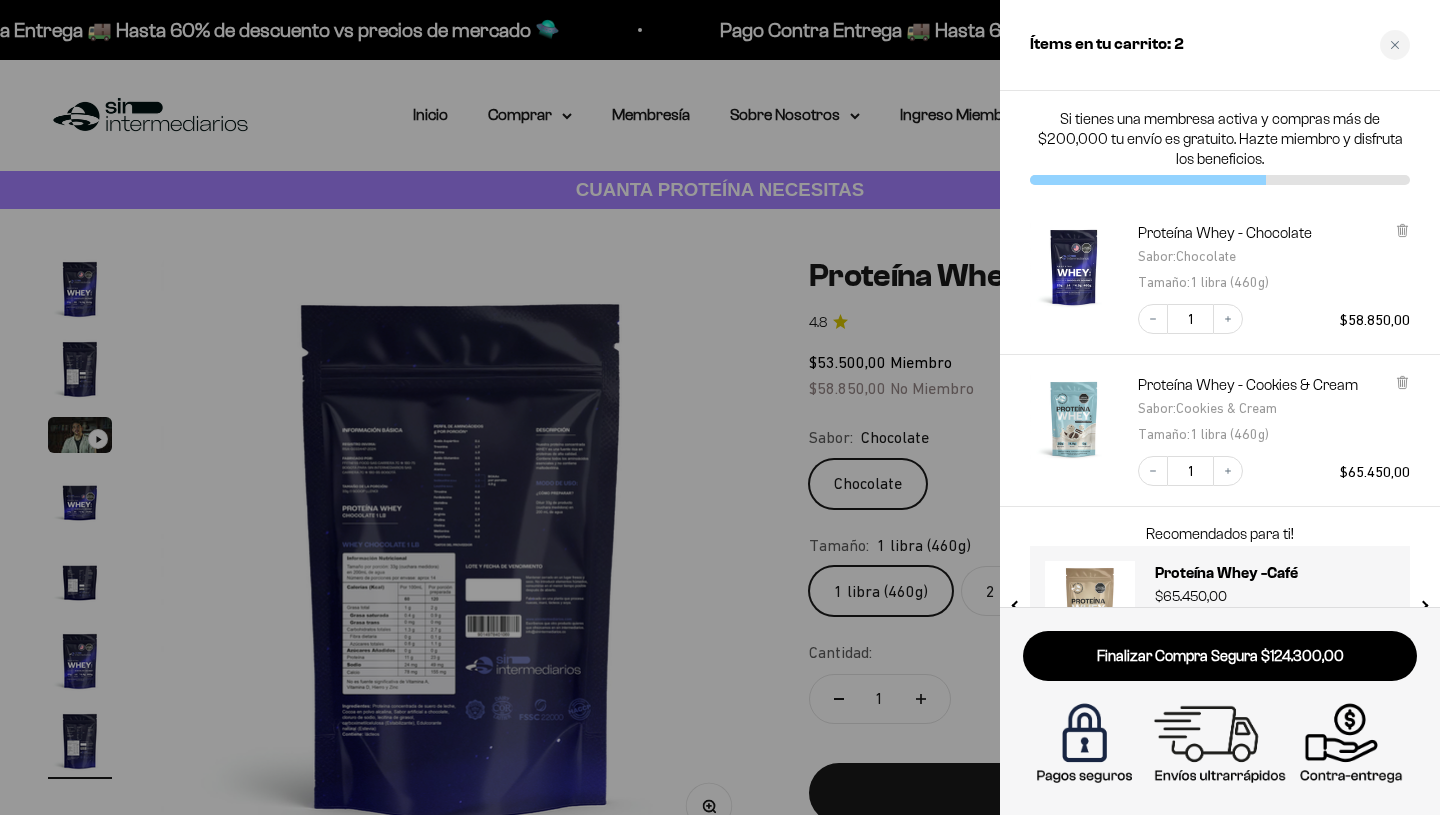 scroll, scrollTop: 74, scrollLeft: 0, axis: vertical 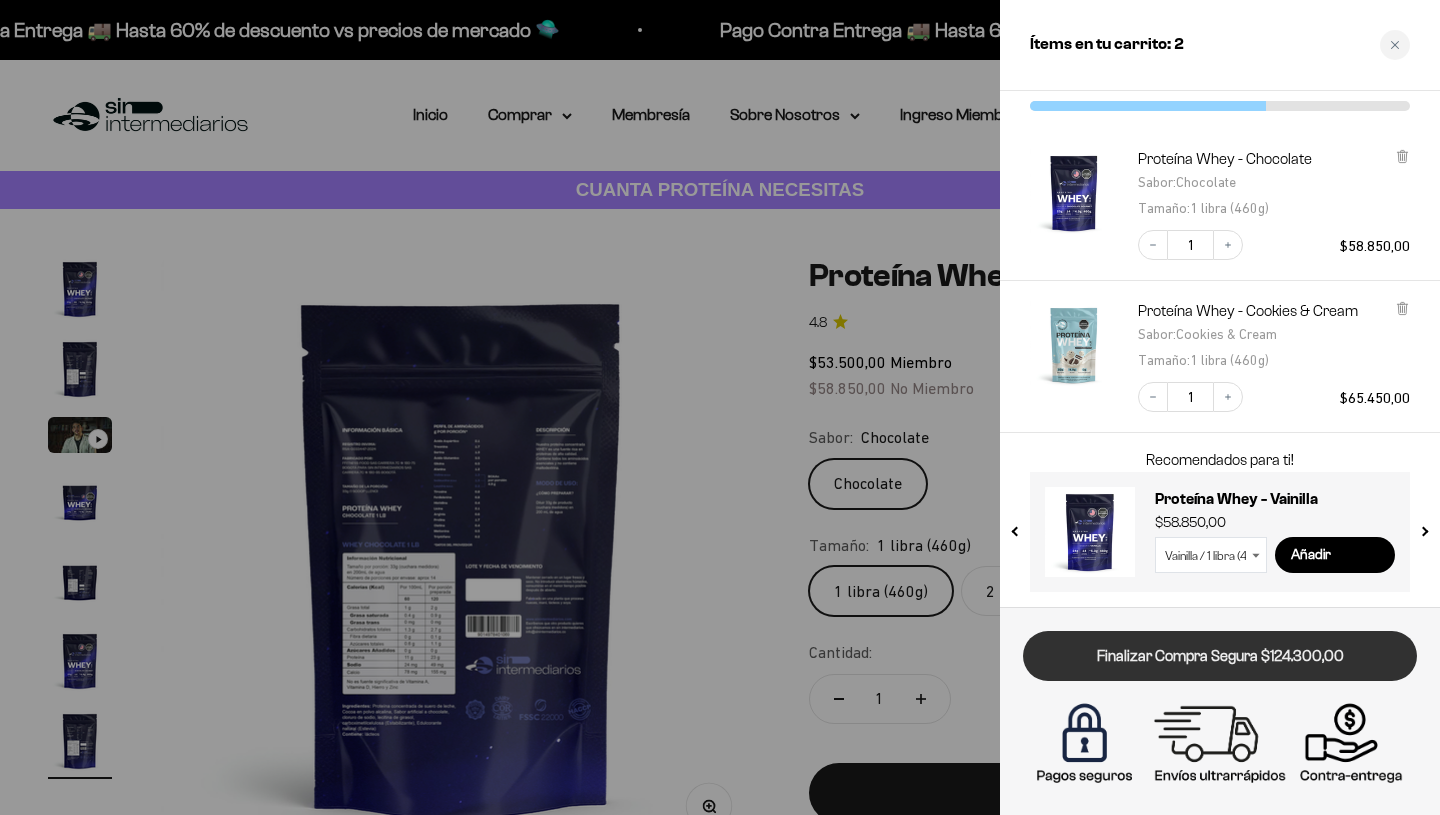 click on "Finalizar Compra Segura $124.300,00" at bounding box center (1220, 656) 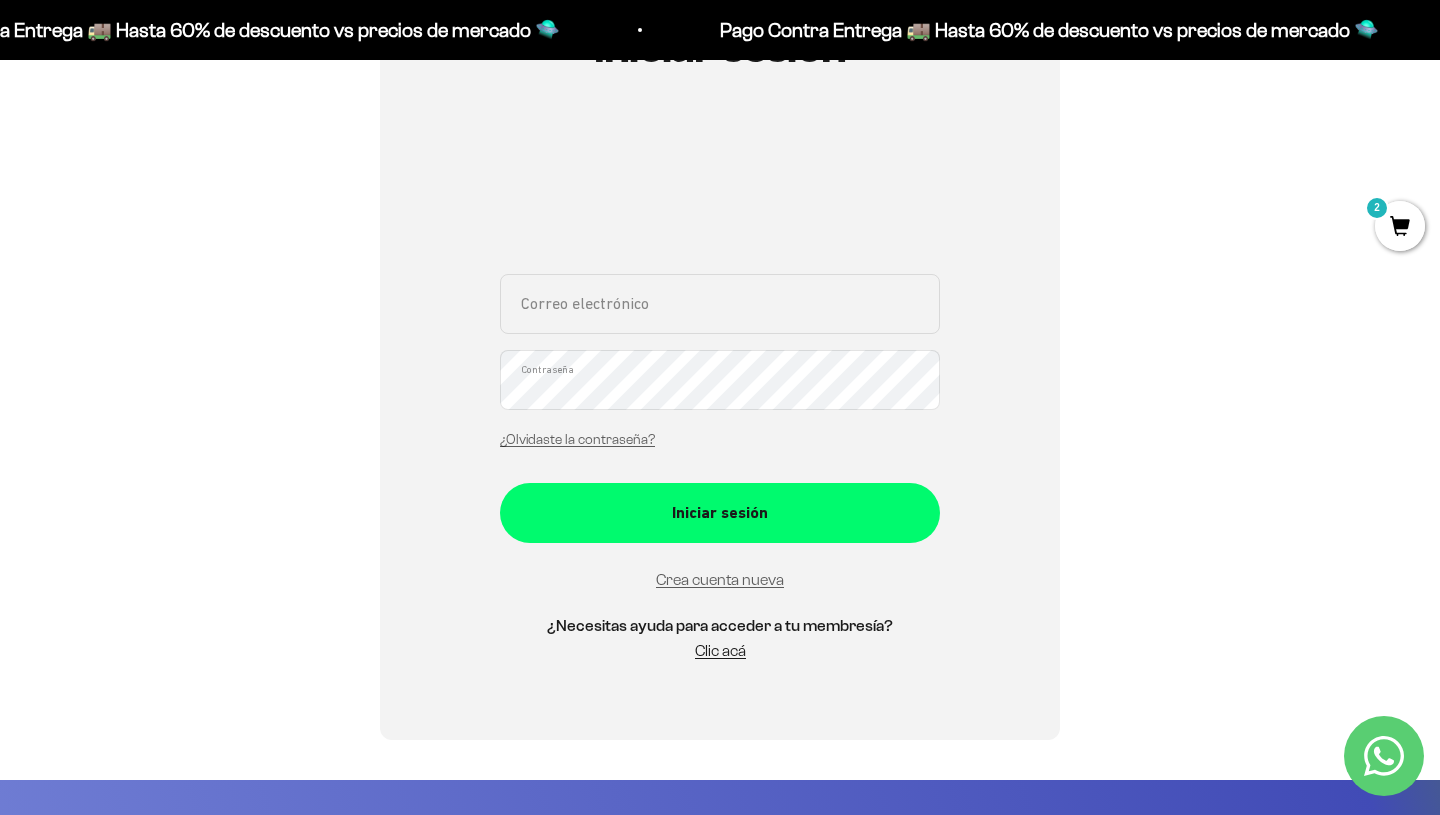 scroll, scrollTop: 0, scrollLeft: 0, axis: both 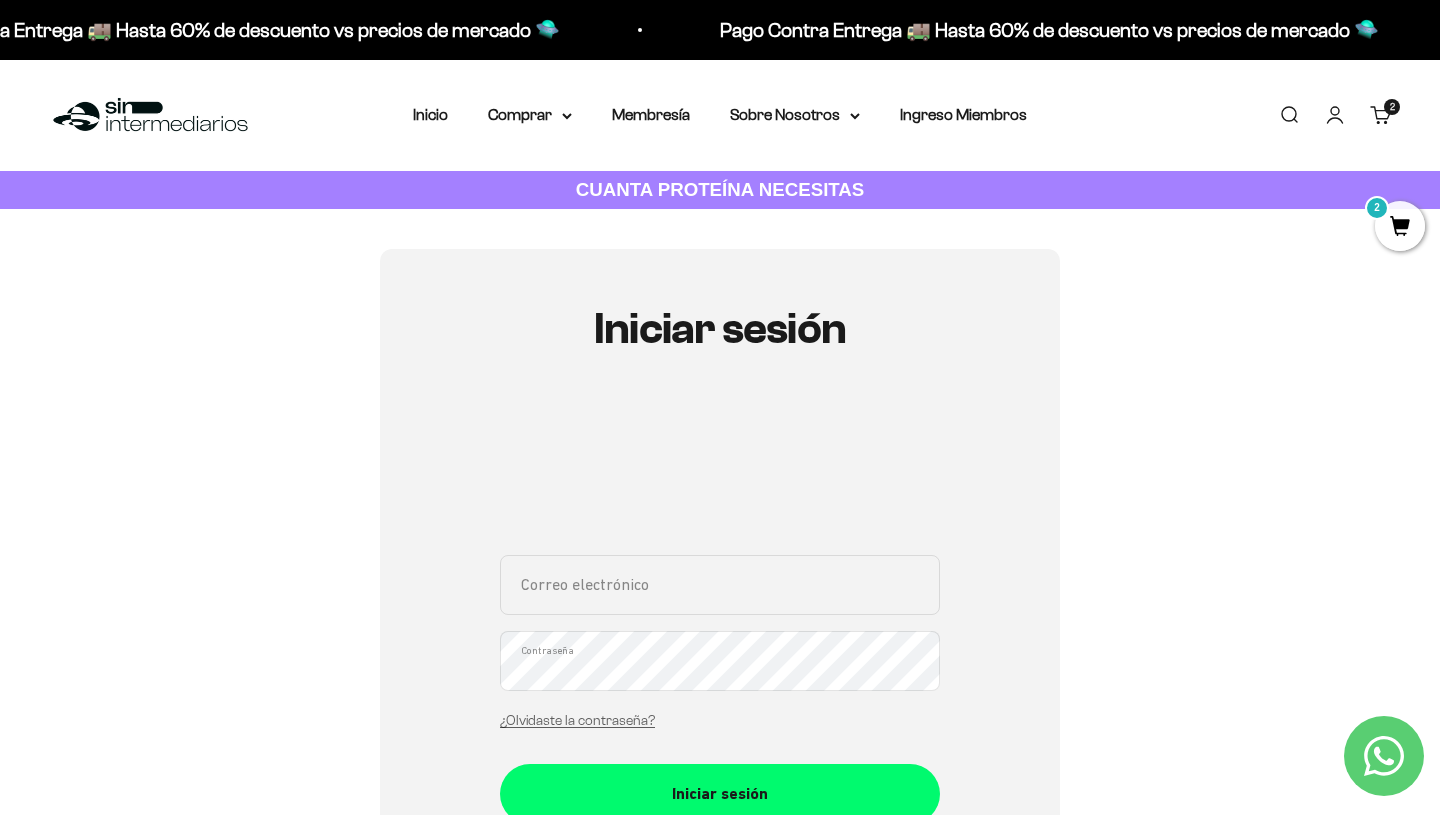 click on "Carrito
2 artículos
2" at bounding box center [1381, 115] 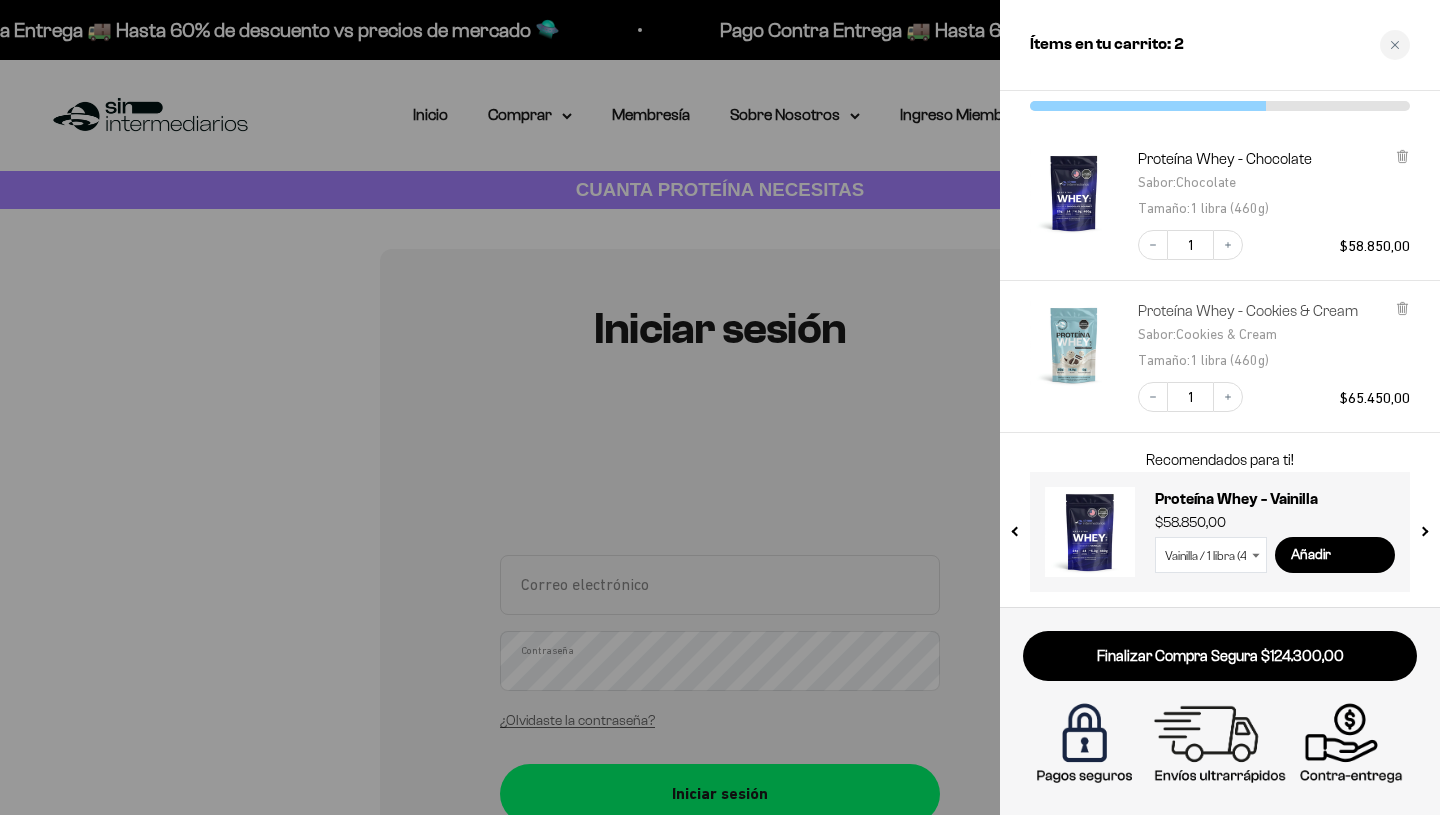 scroll, scrollTop: 0, scrollLeft: 0, axis: both 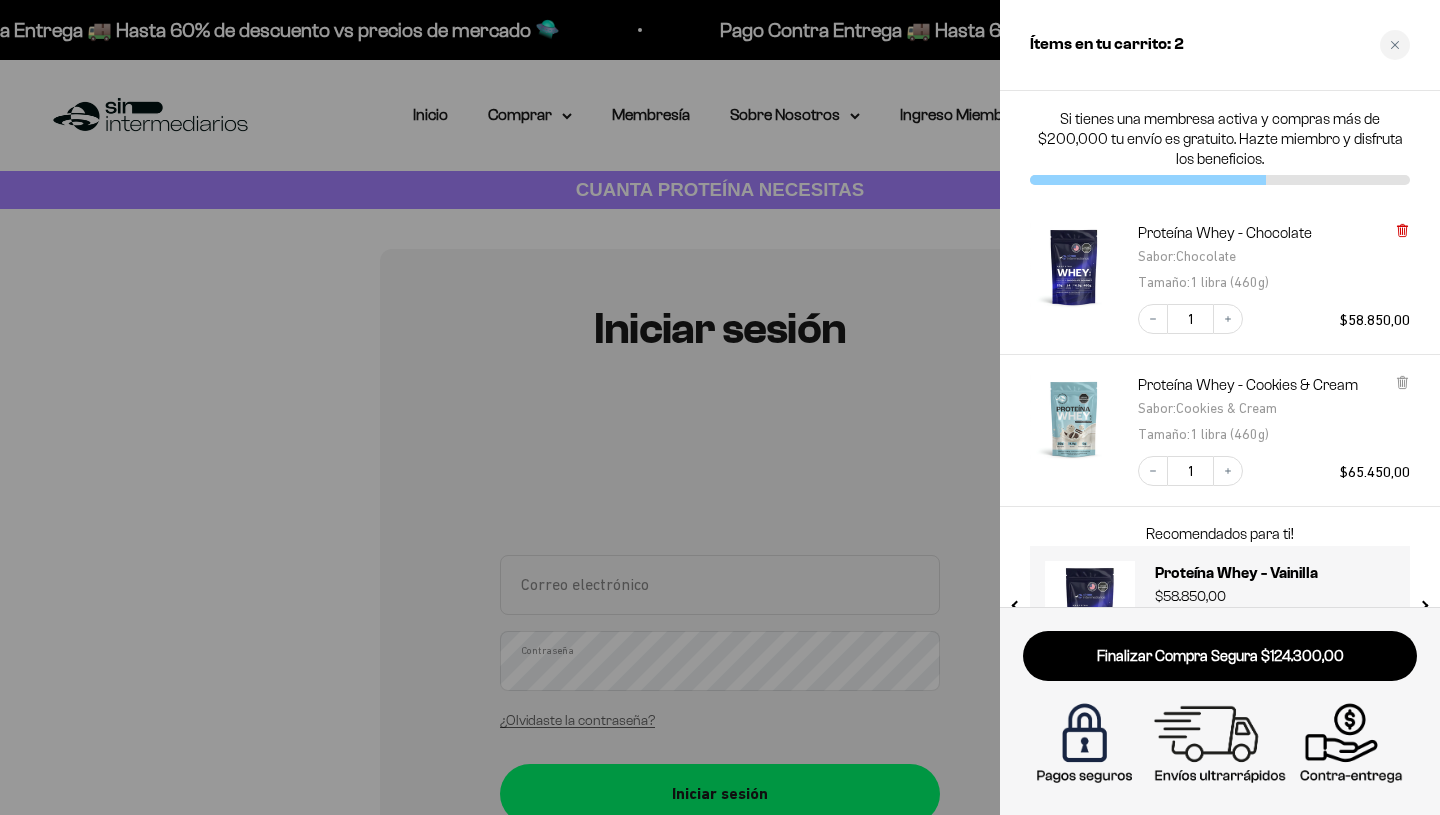 click 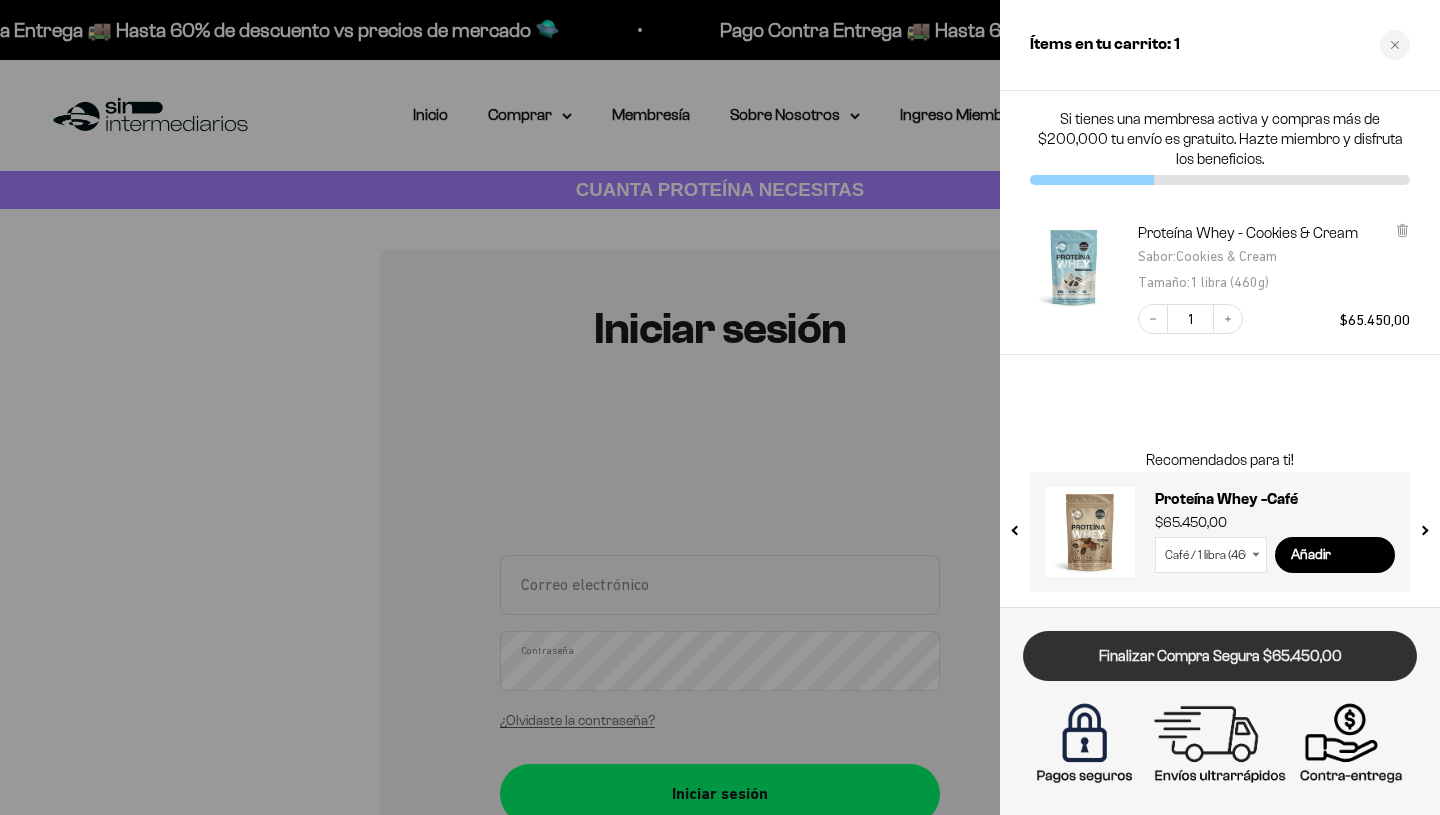 click on "Finalizar Compra Segura $65.450,00" at bounding box center [1220, 656] 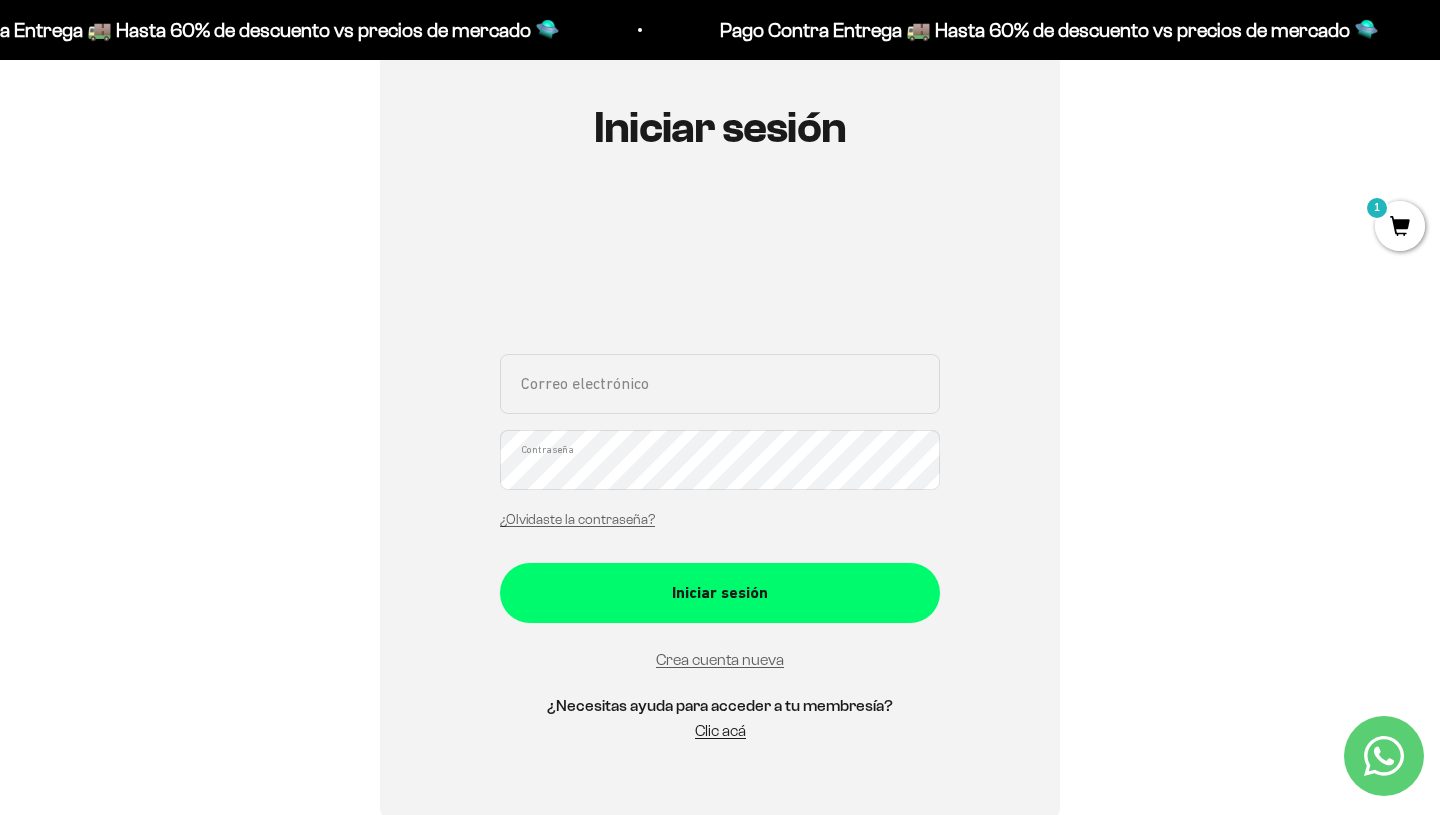 scroll, scrollTop: 193, scrollLeft: 0, axis: vertical 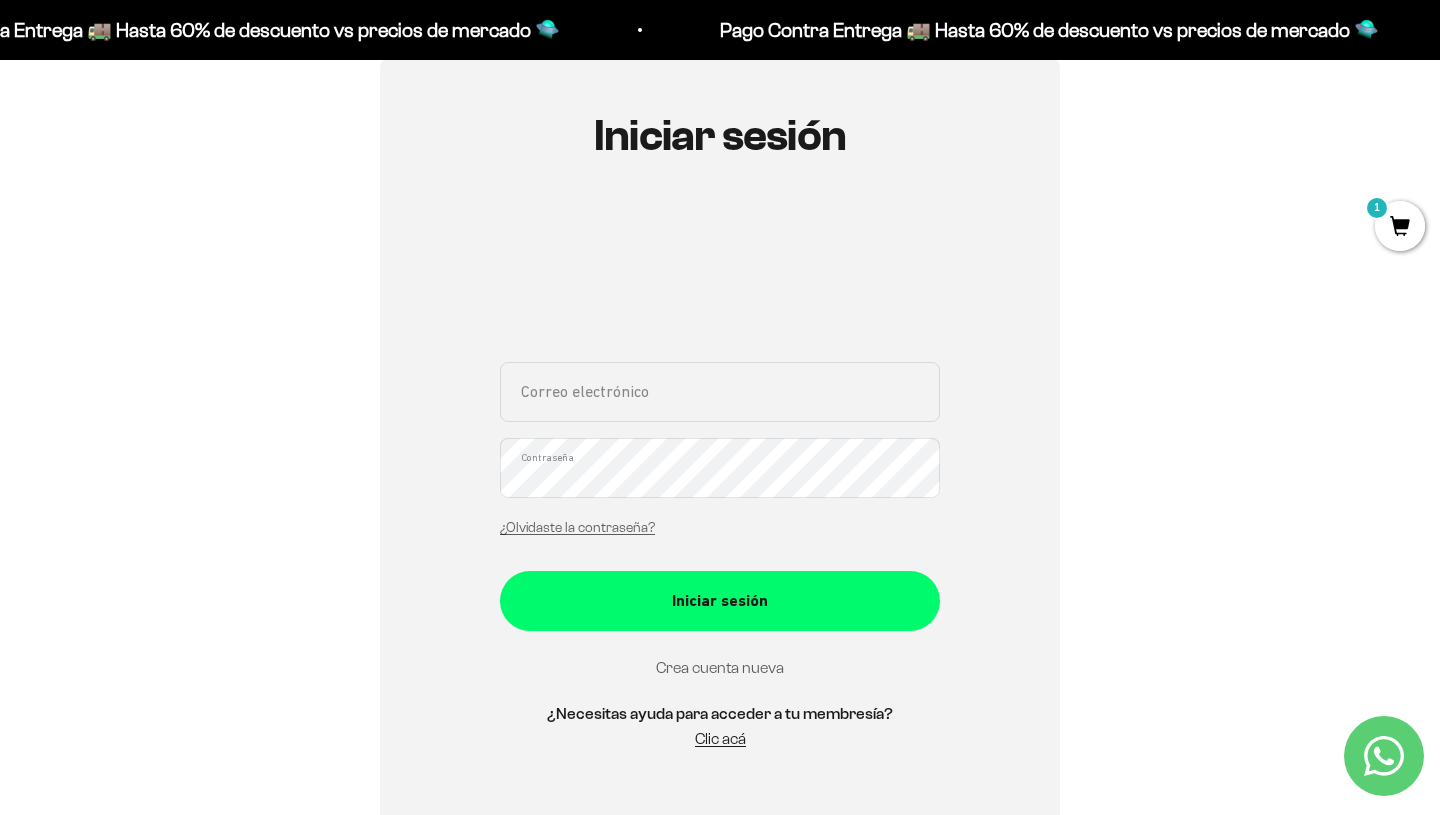 click on "Crea cuenta nueva" at bounding box center (720, 667) 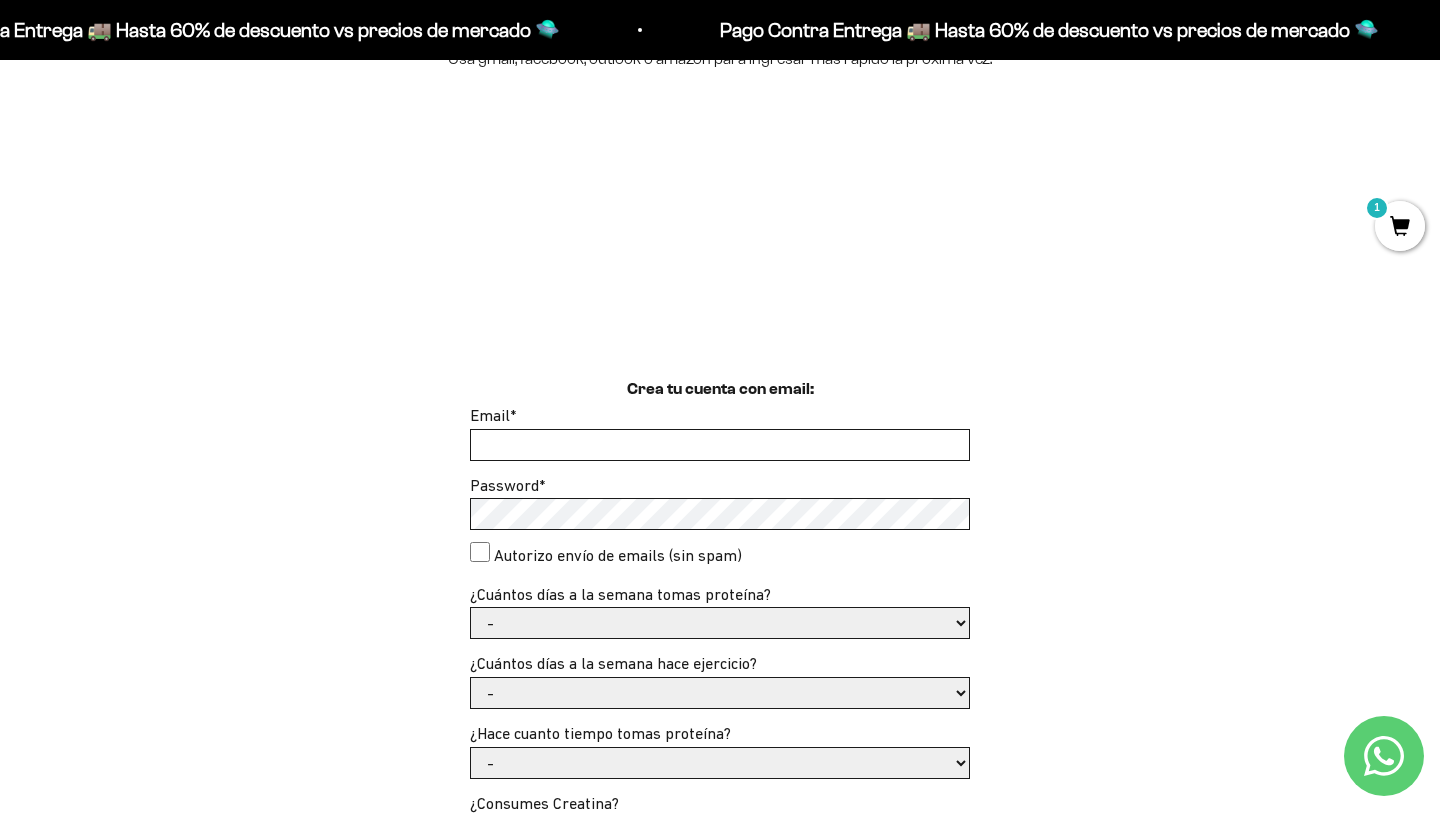scroll, scrollTop: 302, scrollLeft: 0, axis: vertical 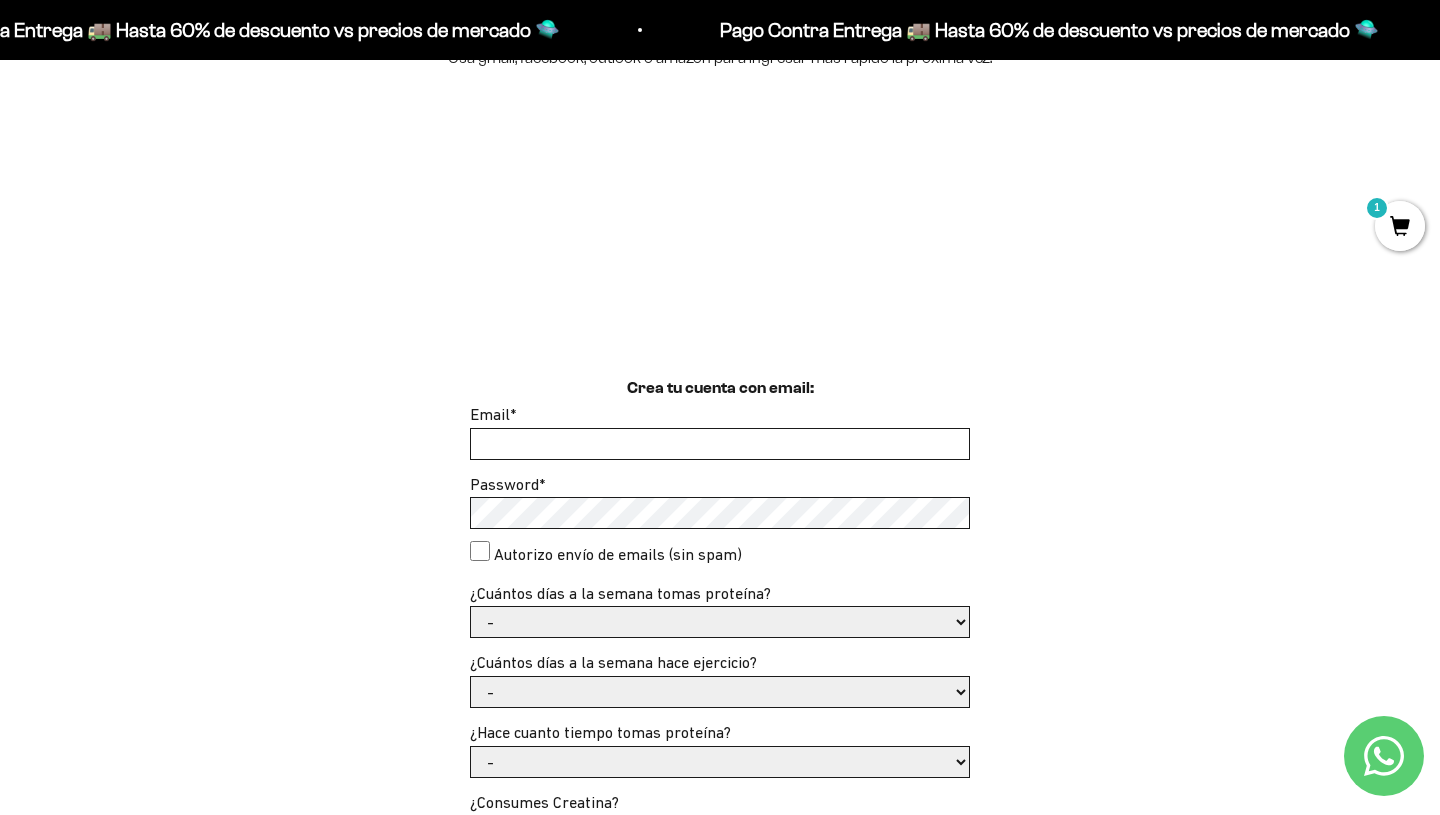 click on "Email
*" at bounding box center (720, 444) 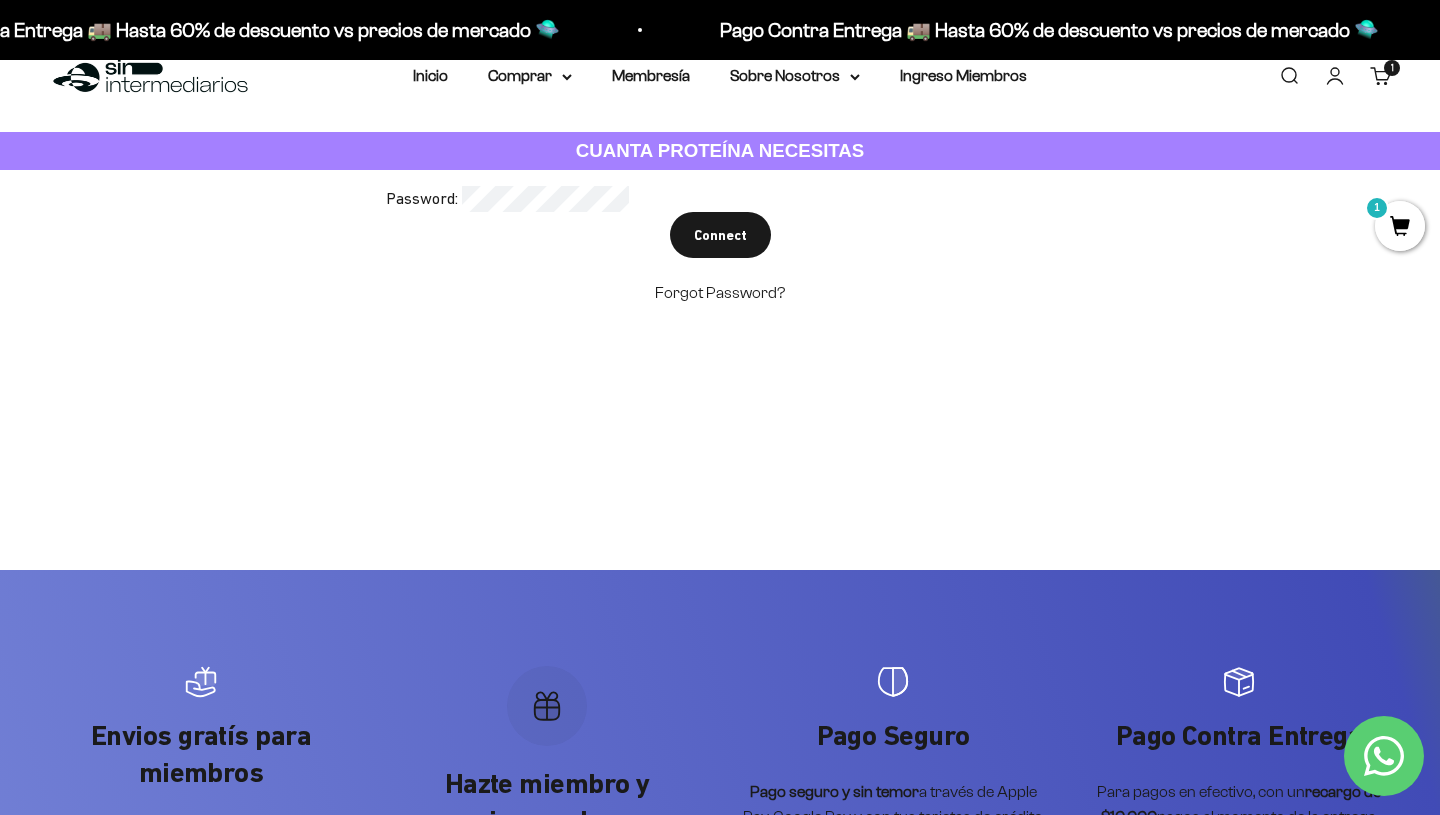 scroll, scrollTop: 22, scrollLeft: 0, axis: vertical 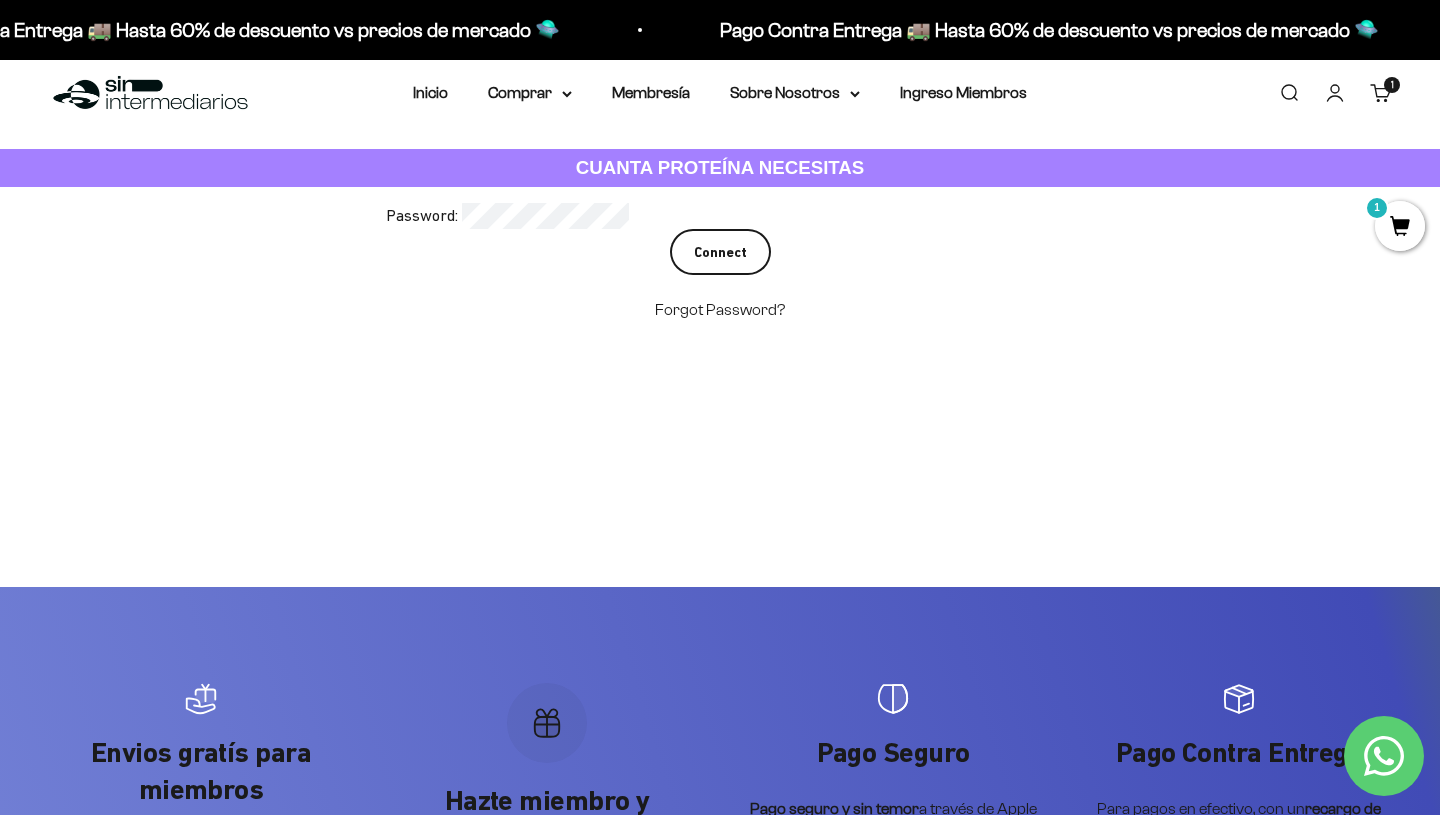 click on "Connect" at bounding box center [720, 252] 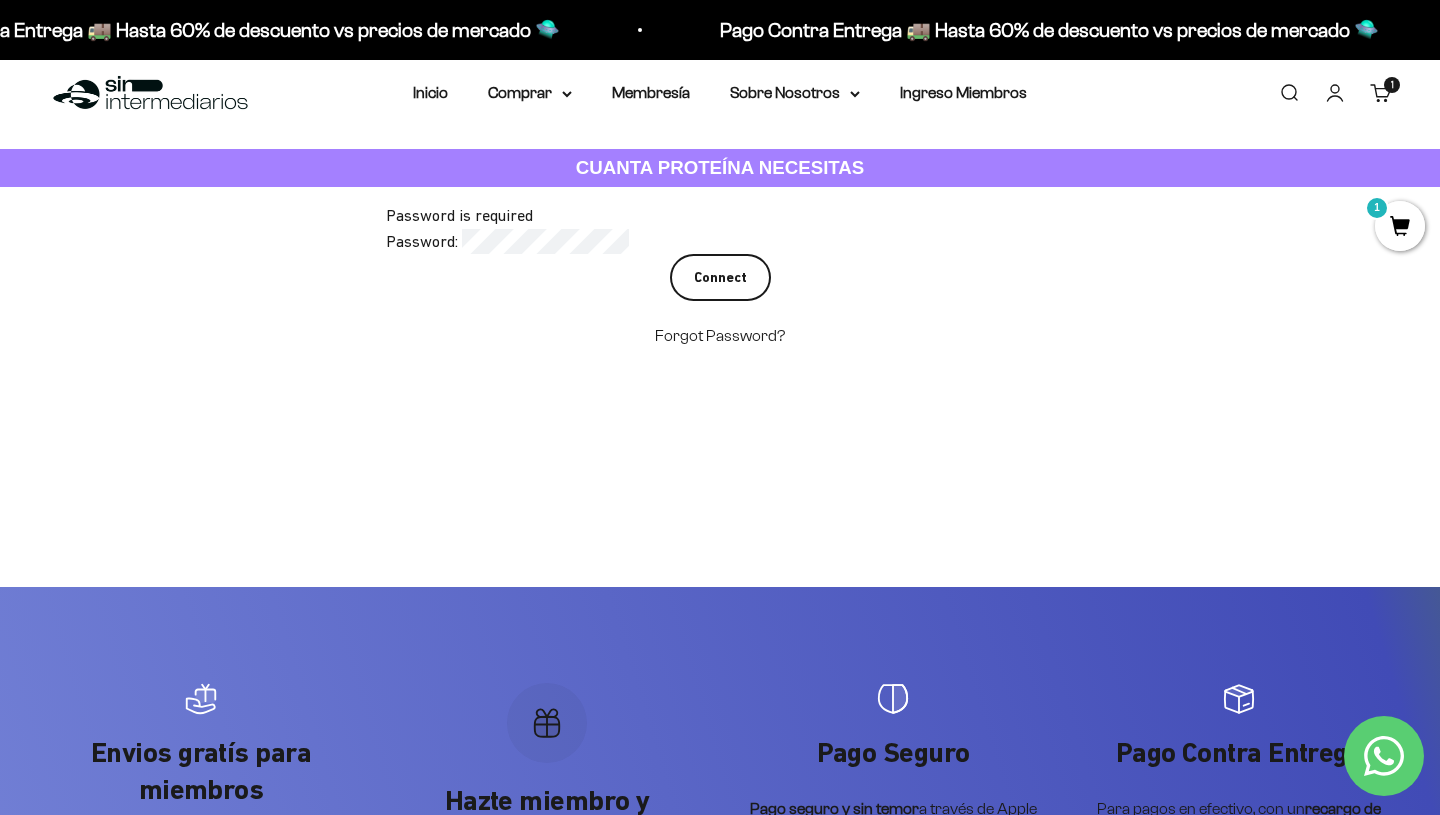 click on "Connect" at bounding box center [720, 277] 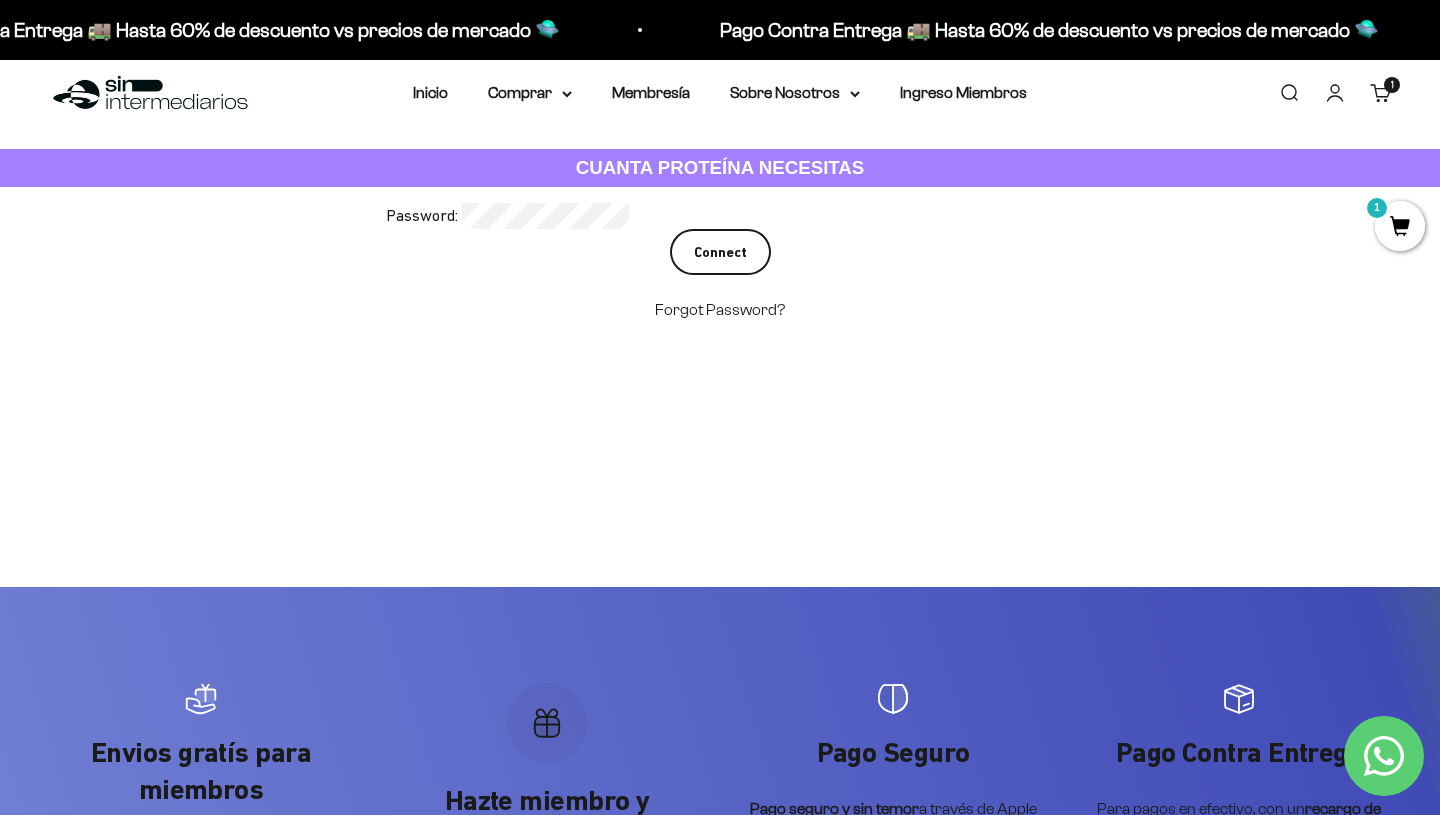 click on "Connect" at bounding box center (720, 252) 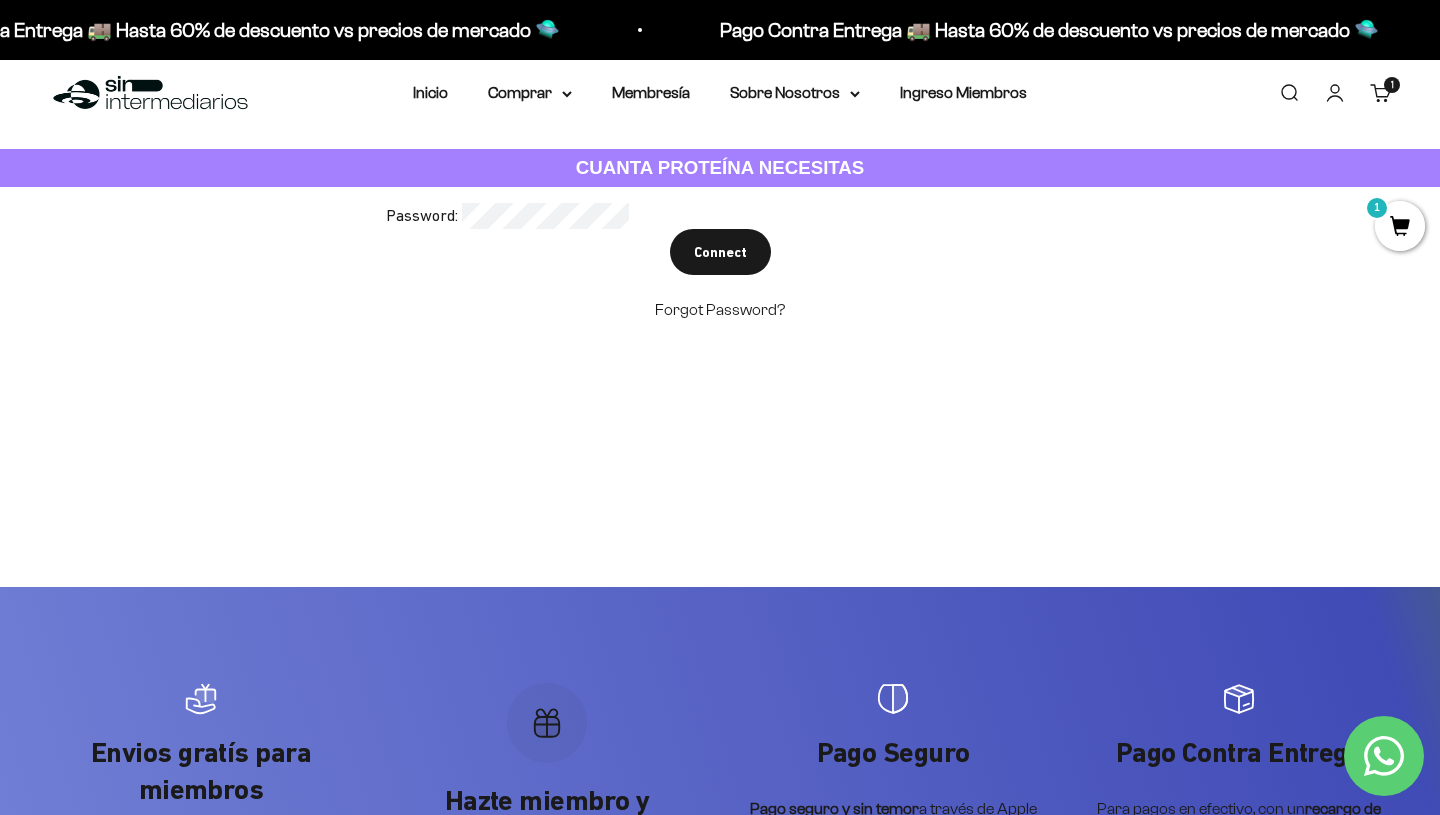 scroll, scrollTop: 0, scrollLeft: 0, axis: both 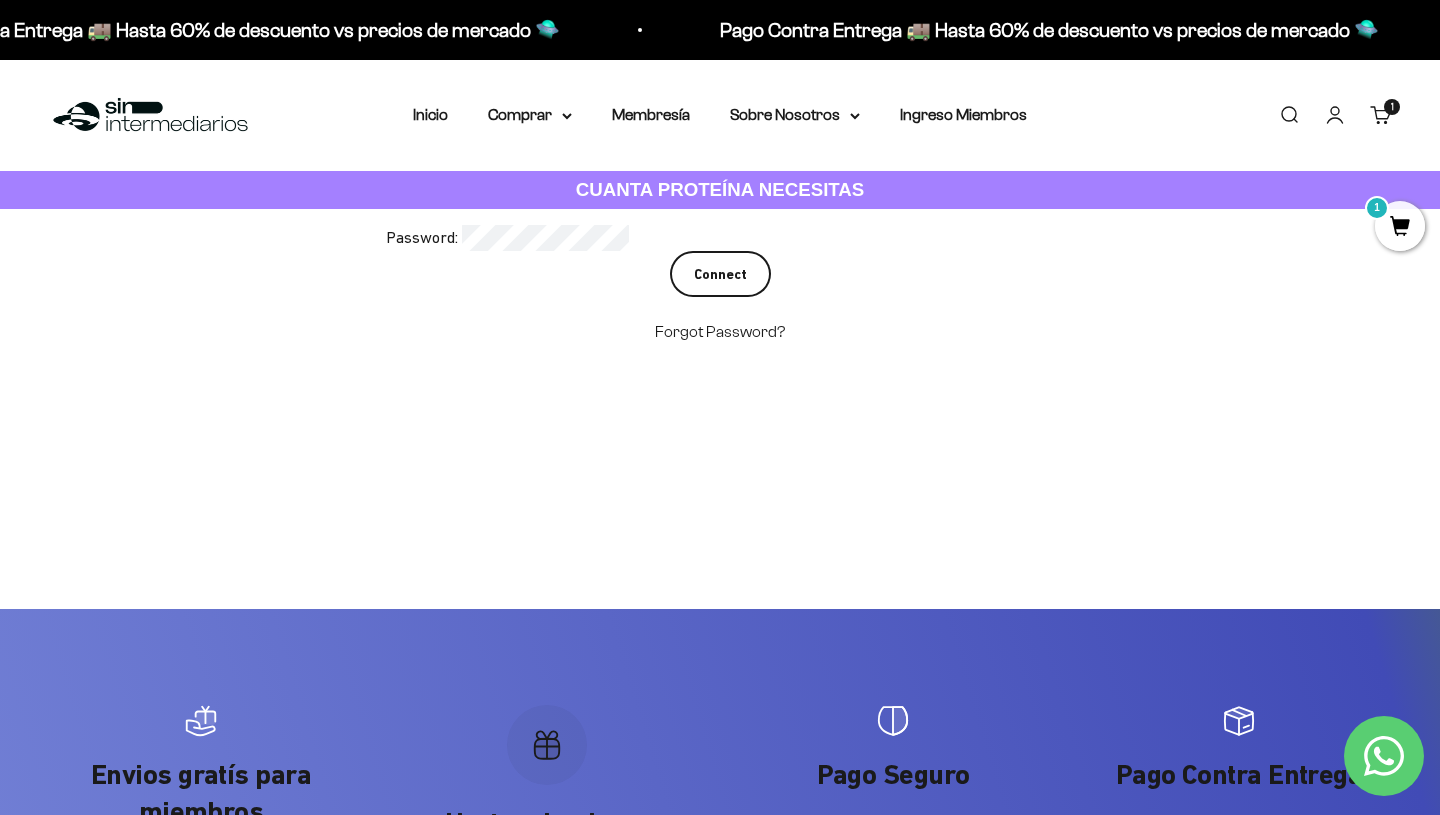click on "Connect" at bounding box center (720, 274) 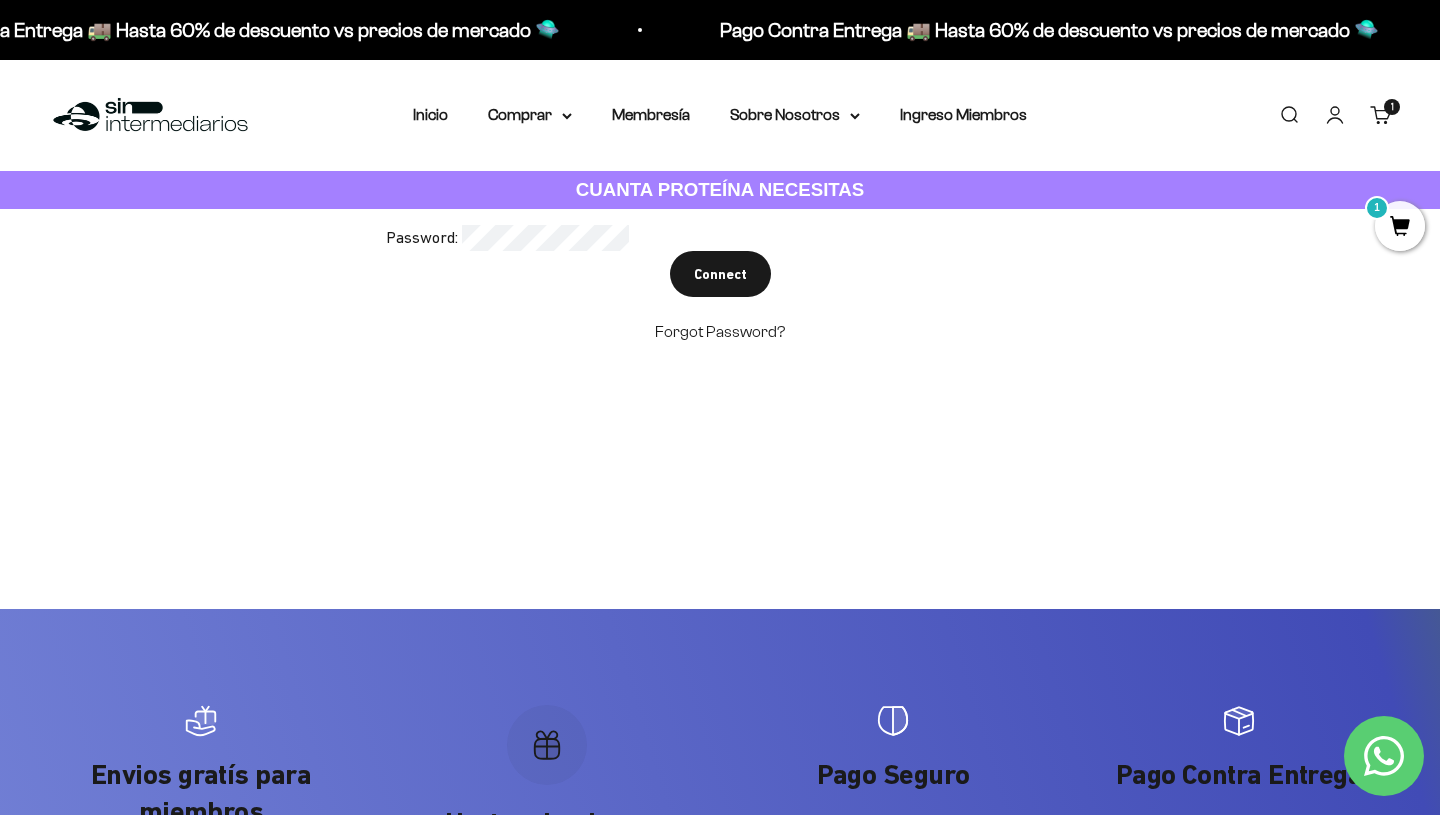 click on "Carrito
1 artículo
1" at bounding box center (1381, 115) 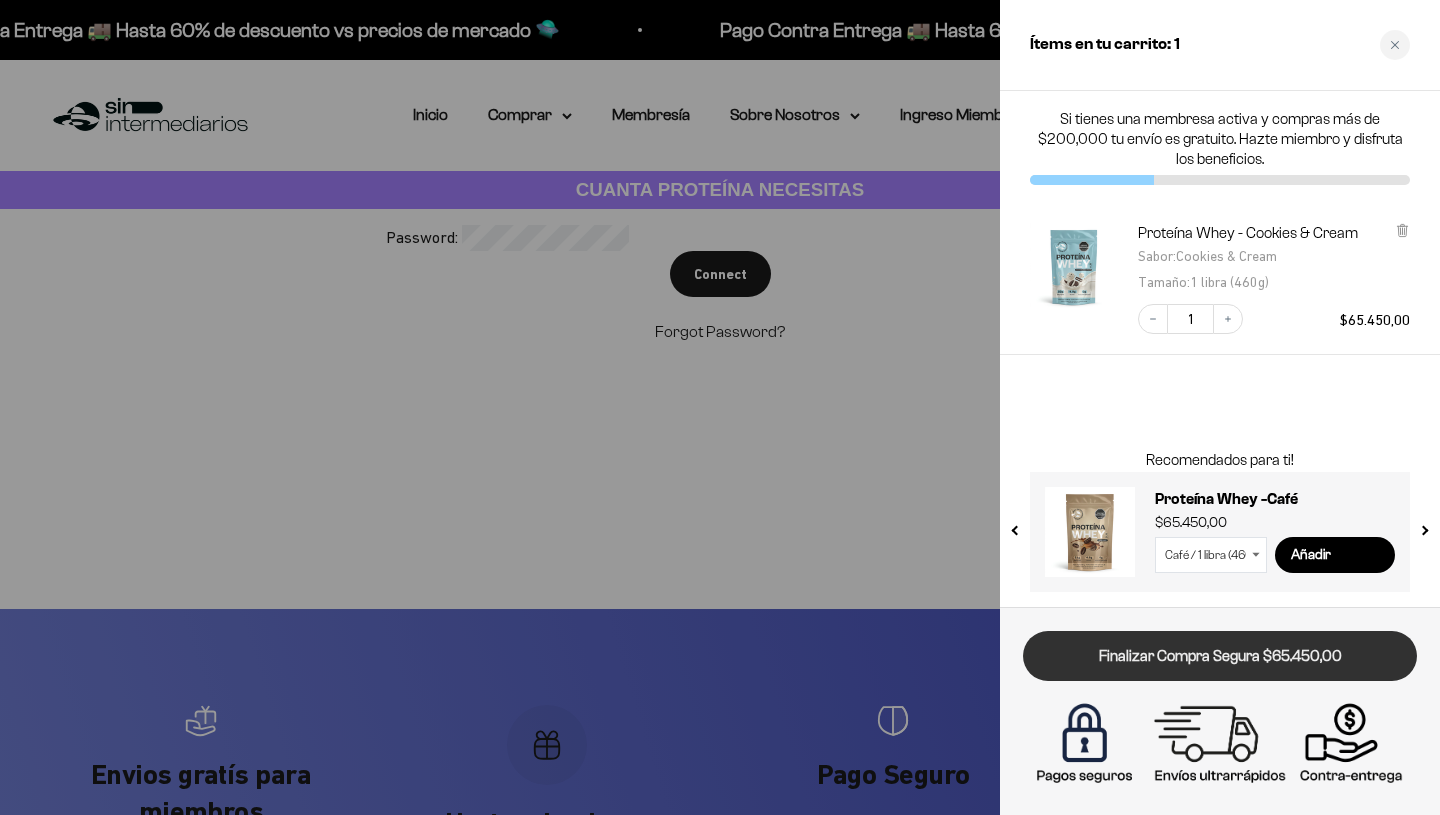 click on "Finalizar Compra Segura $65.450,00" at bounding box center [1220, 656] 